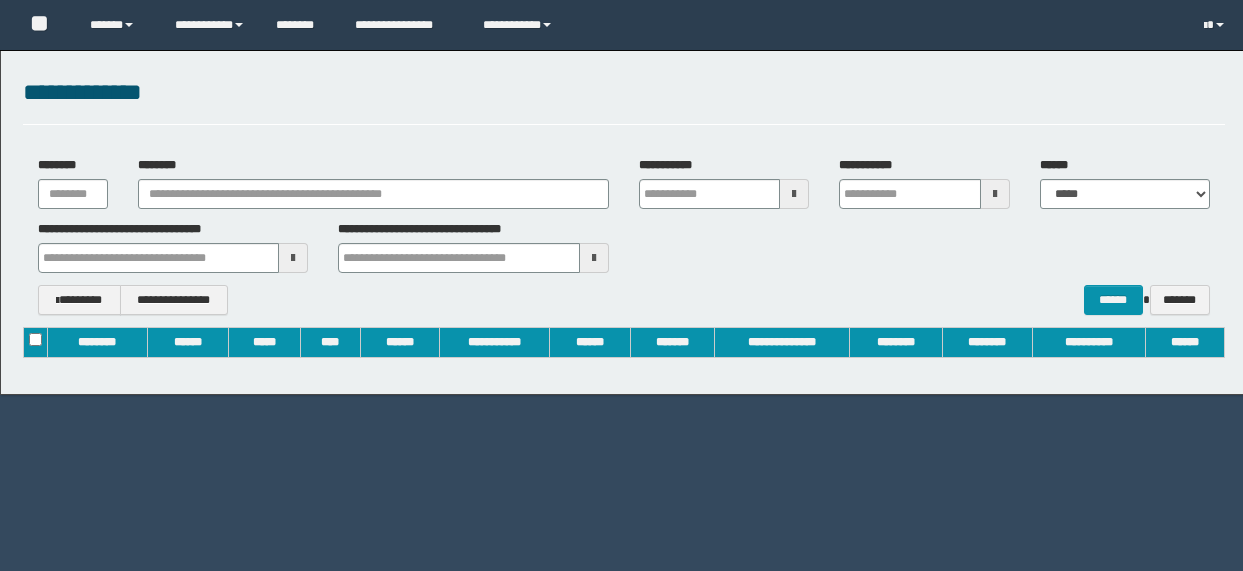 scroll, scrollTop: 0, scrollLeft: 0, axis: both 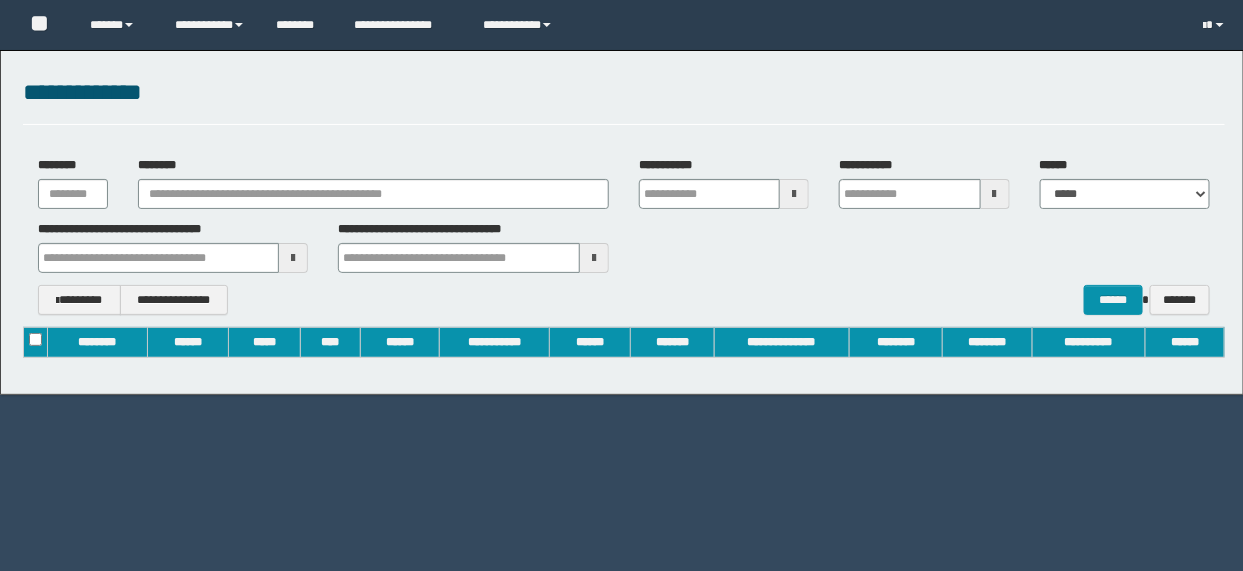 type on "**********" 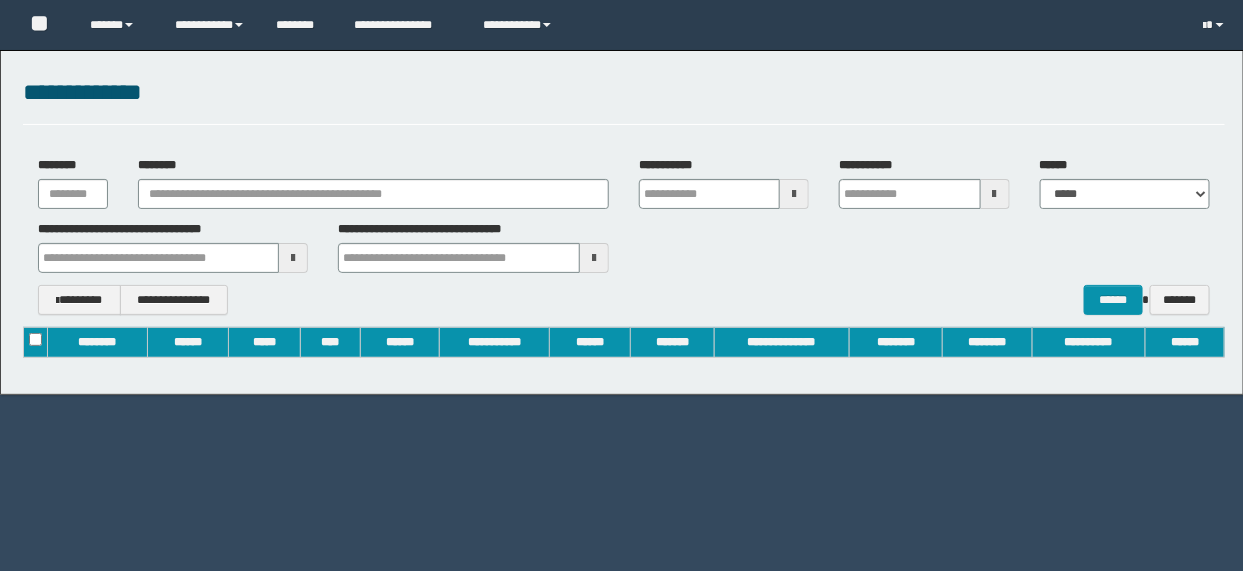 type on "**********" 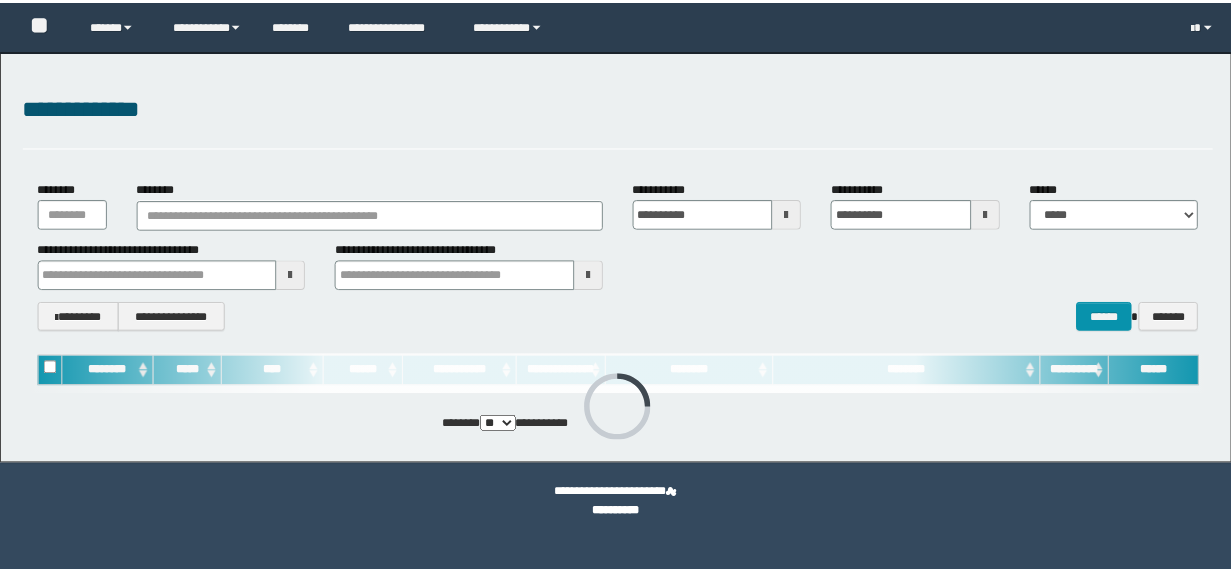 scroll, scrollTop: 0, scrollLeft: 0, axis: both 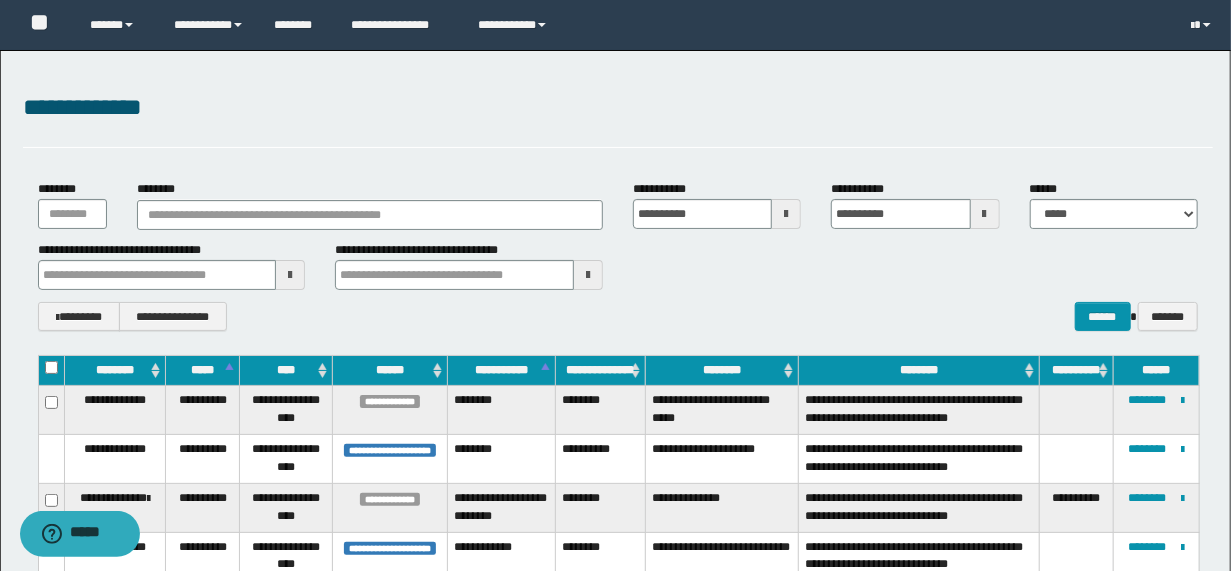 type 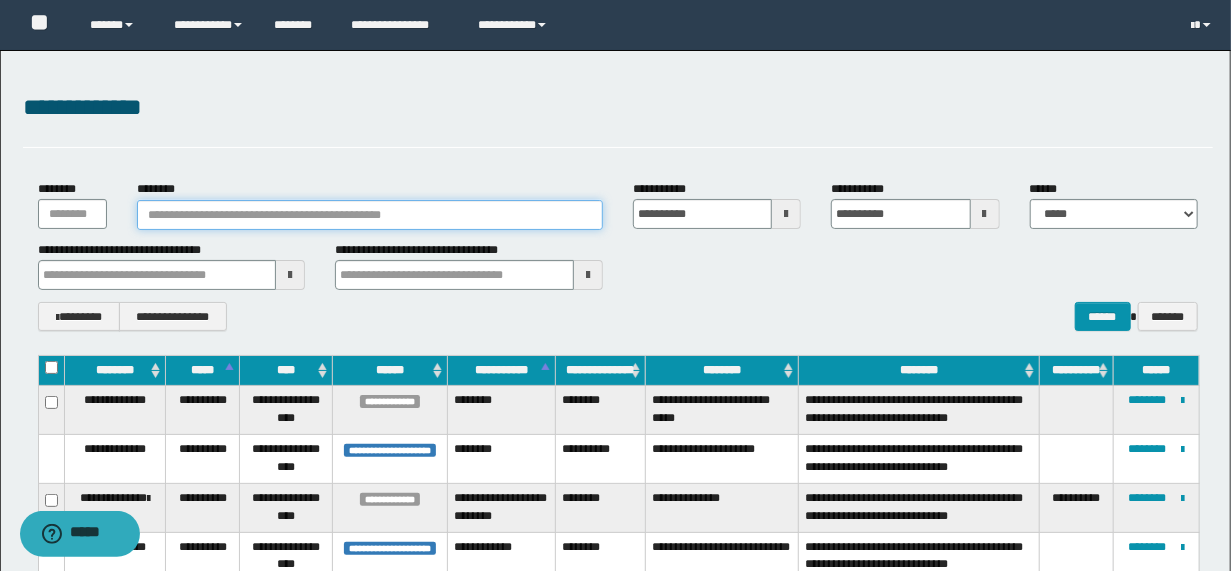 click on "********" at bounding box center [370, 215] 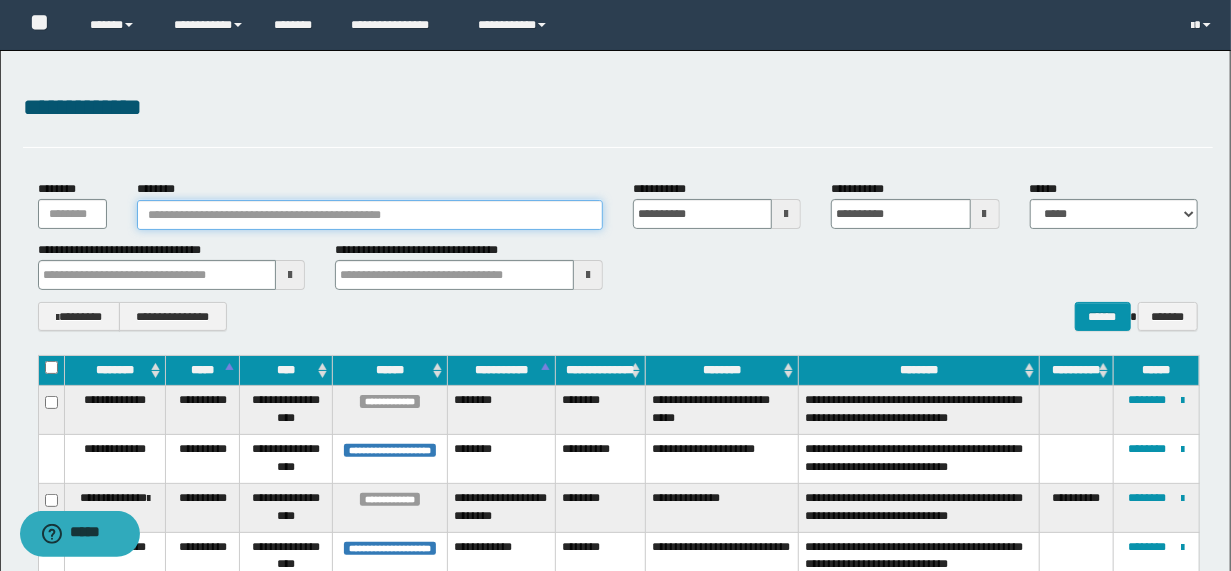 click on "********" at bounding box center [370, 215] 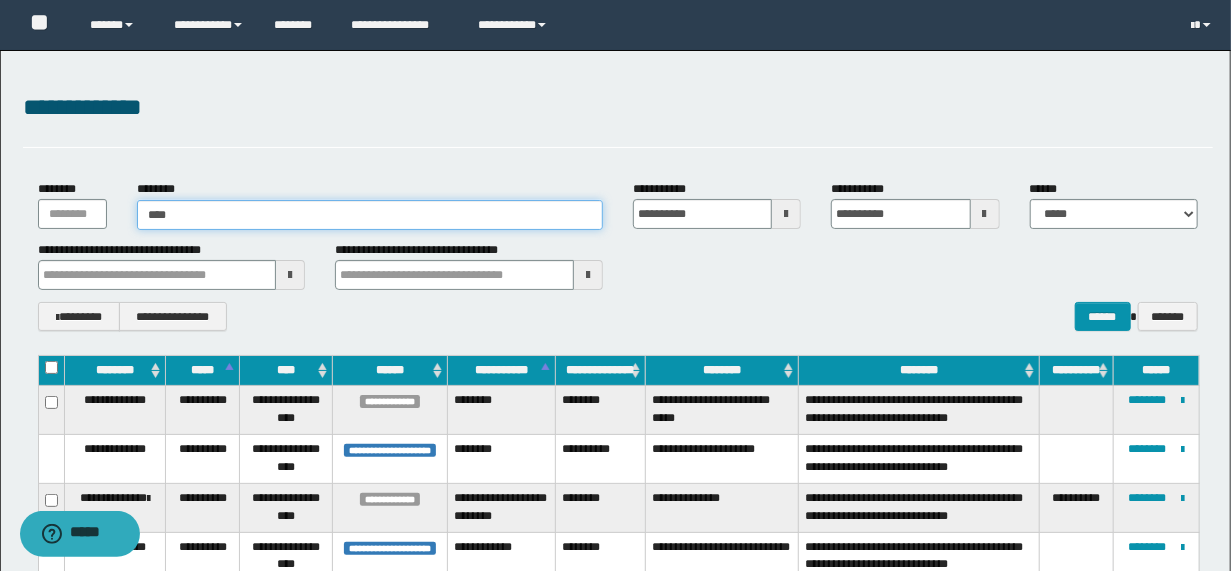 type on "*****" 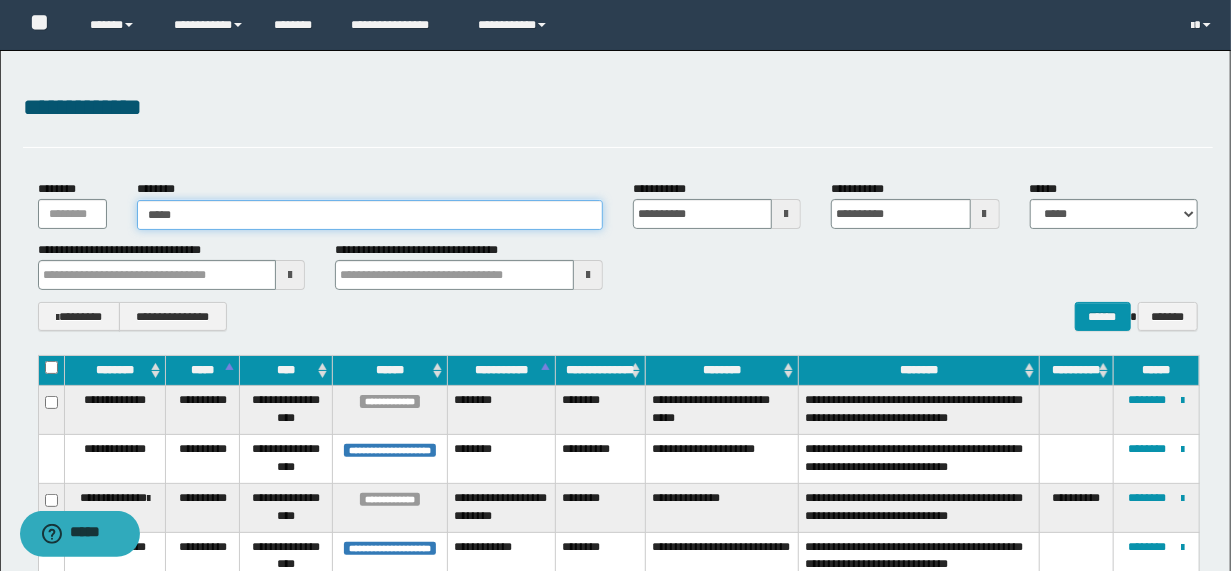 type on "*****" 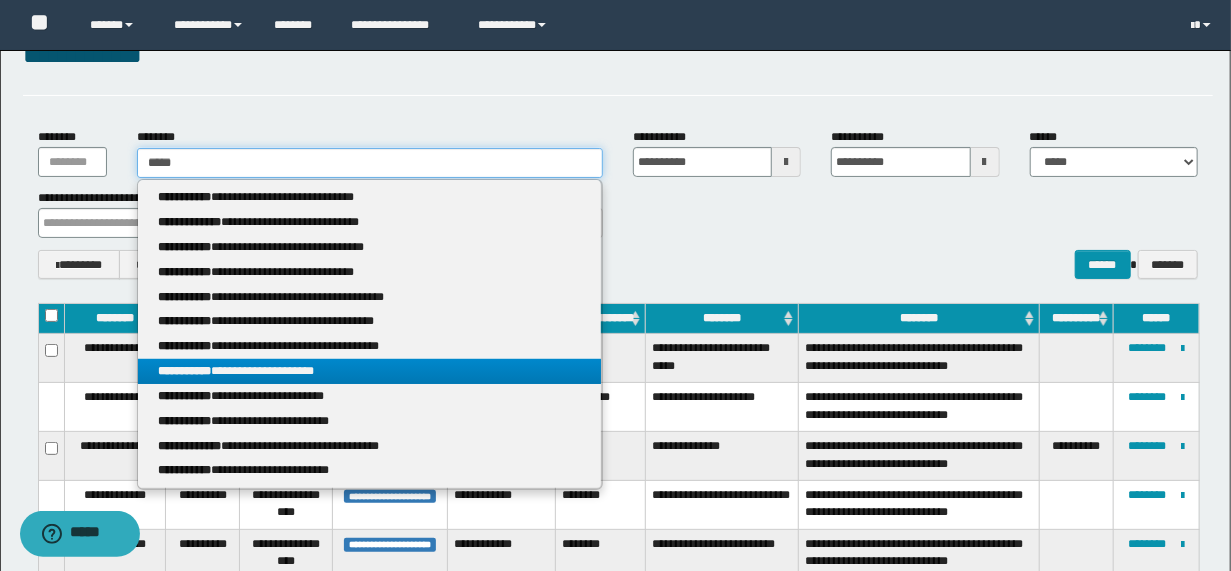 scroll, scrollTop: 80, scrollLeft: 0, axis: vertical 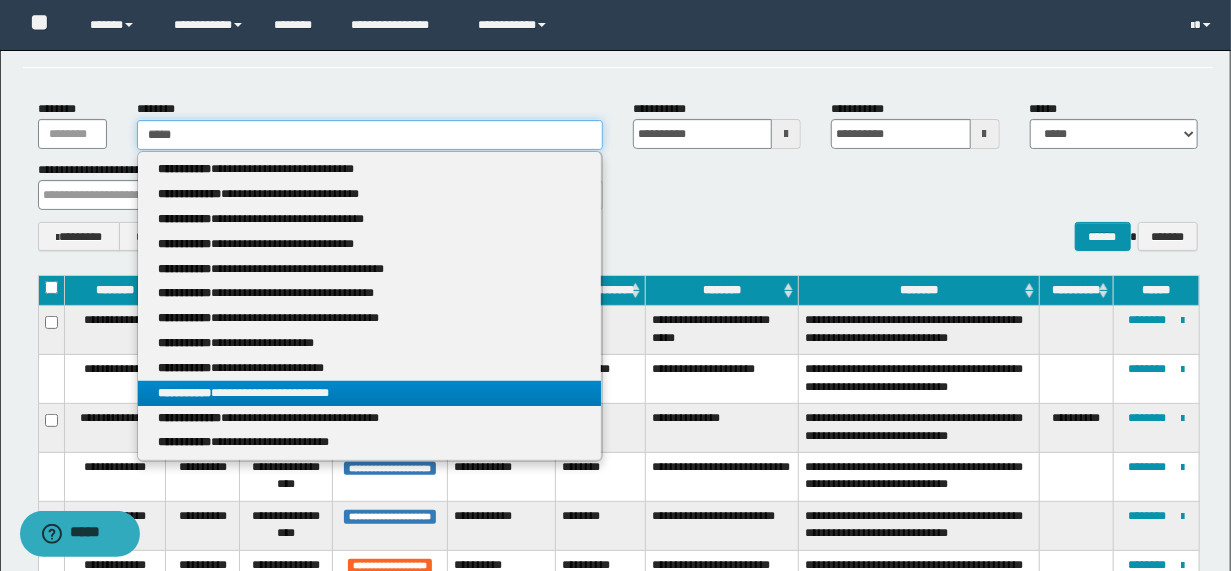 type on "*****" 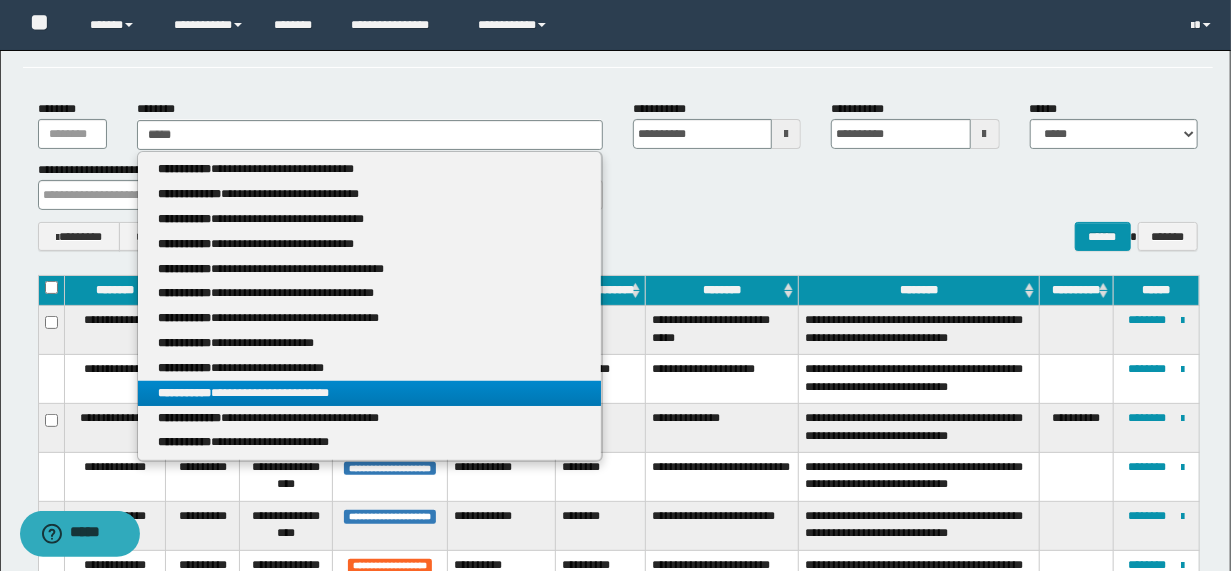click on "**********" at bounding box center [369, 393] 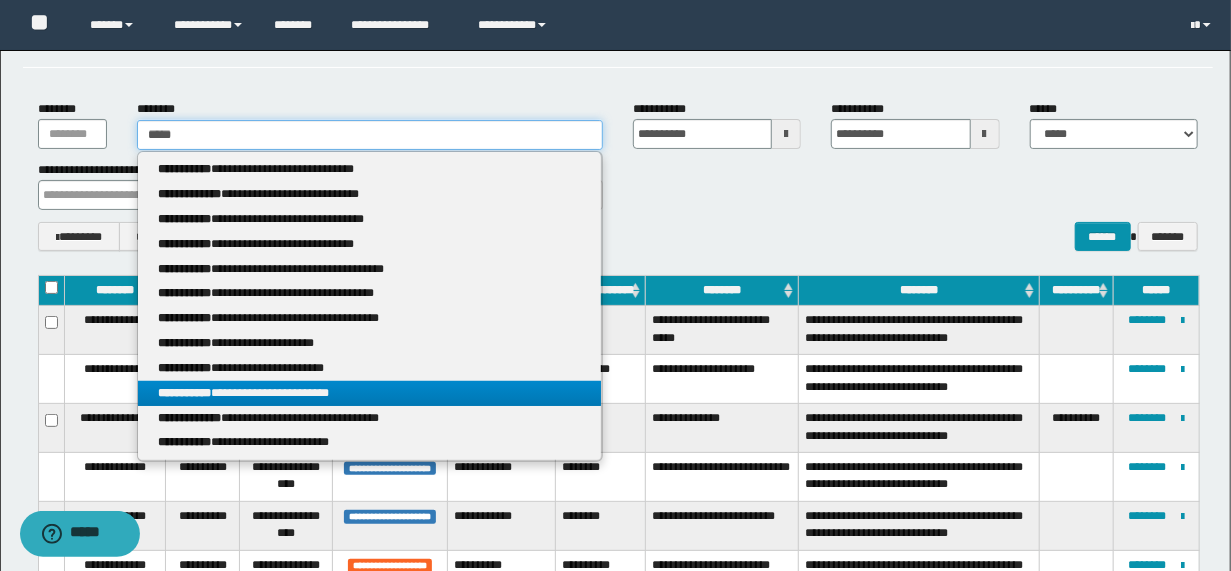 type 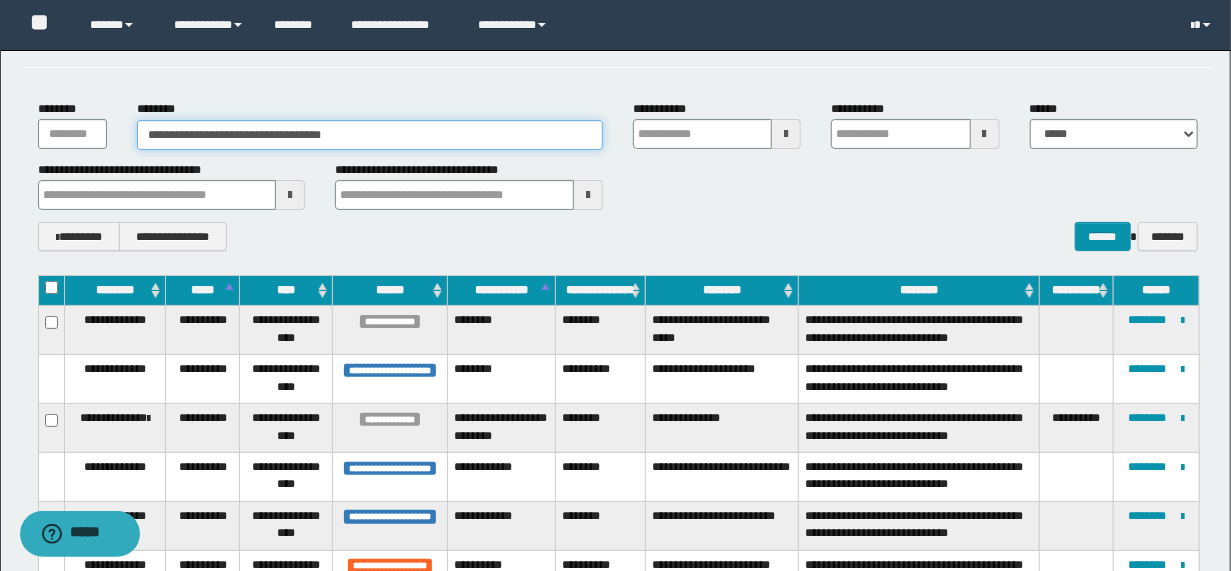 scroll, scrollTop: 16, scrollLeft: 0, axis: vertical 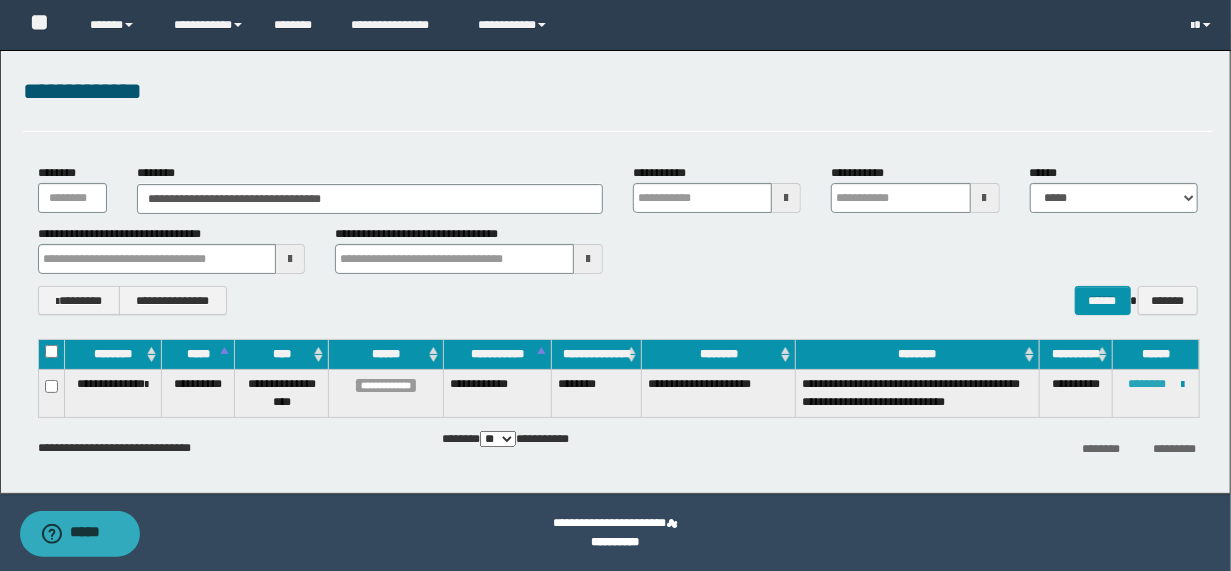 click on "********" at bounding box center [1147, 384] 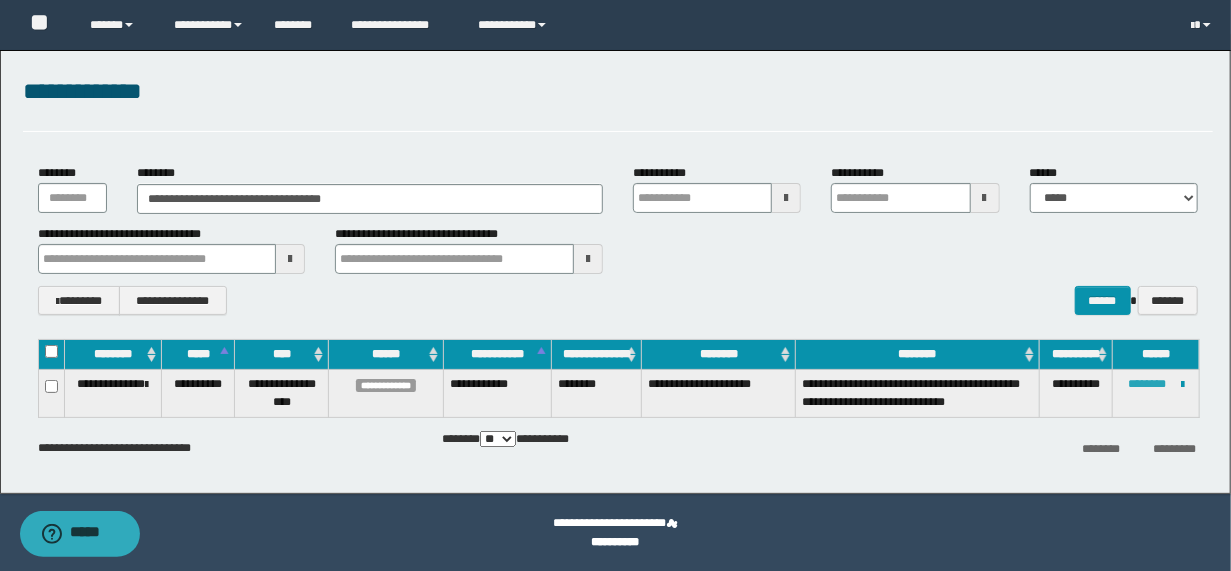 type 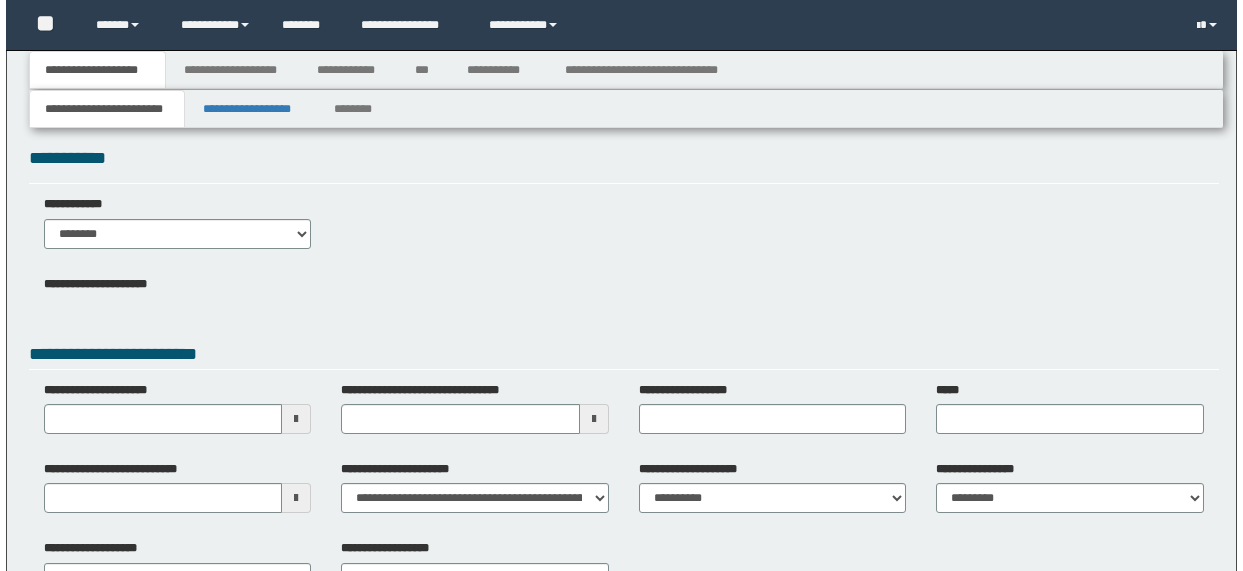 scroll, scrollTop: 0, scrollLeft: 0, axis: both 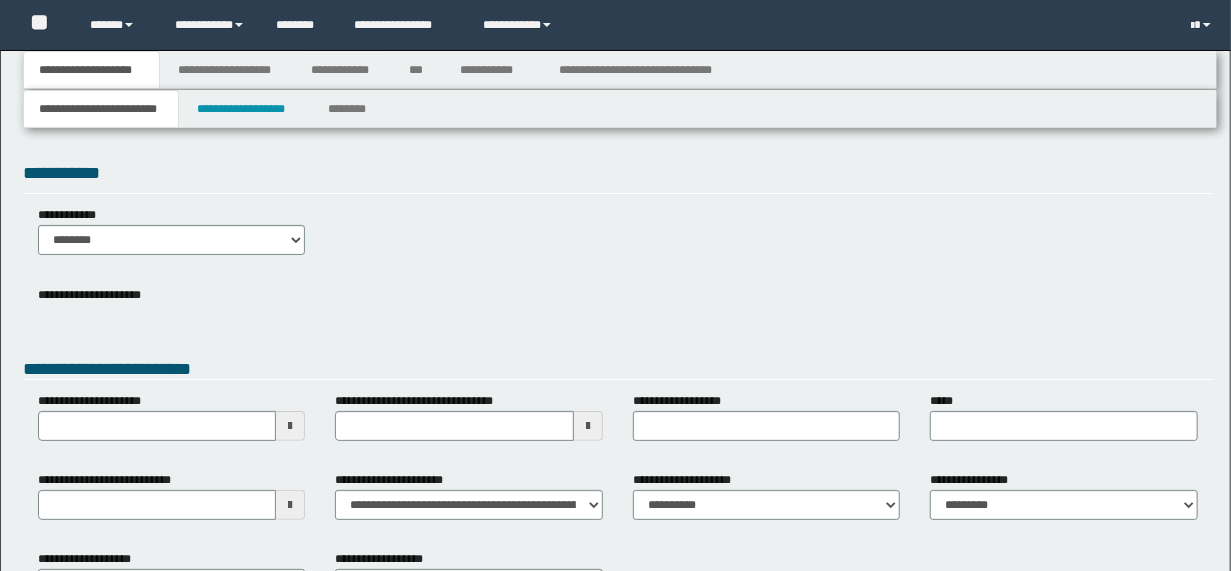 type 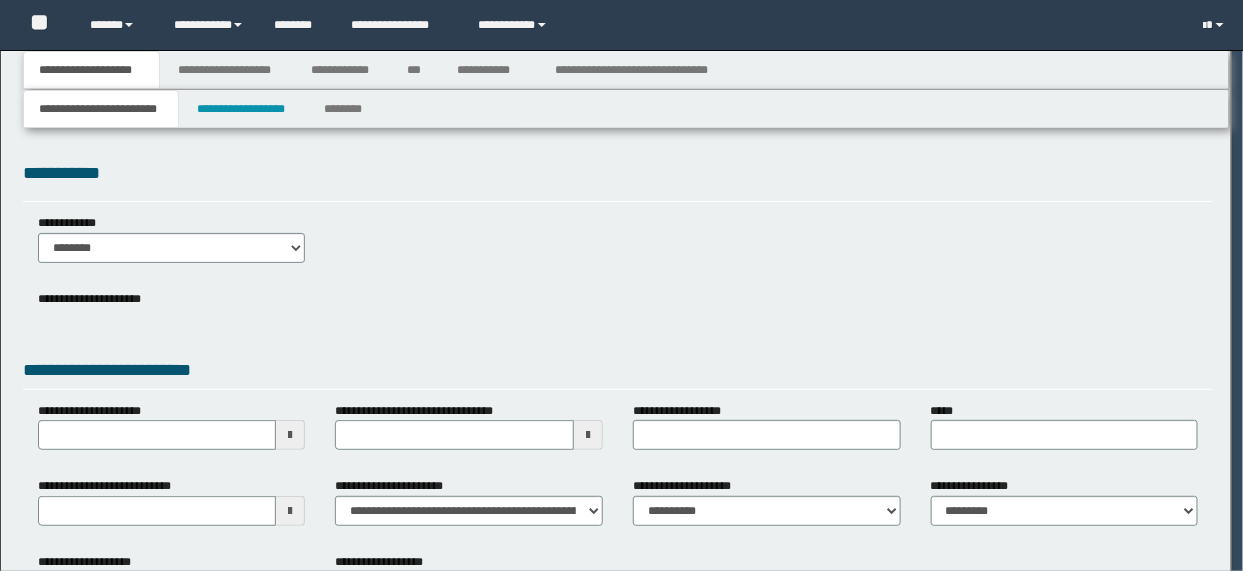 scroll, scrollTop: 0, scrollLeft: 0, axis: both 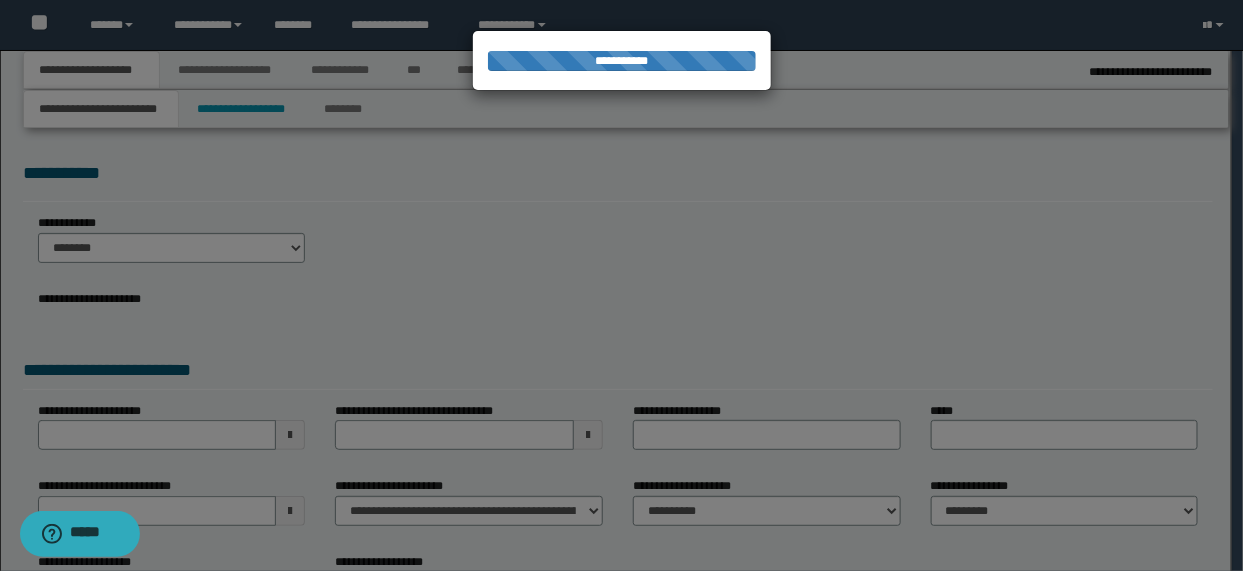 type on "**********" 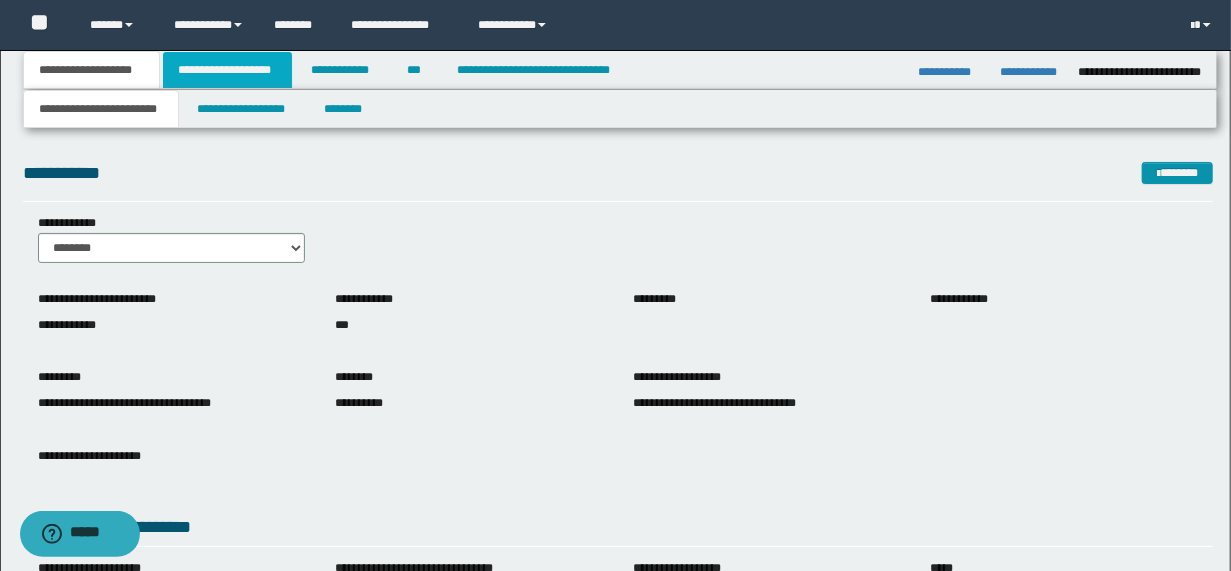 click on "**********" at bounding box center (227, 70) 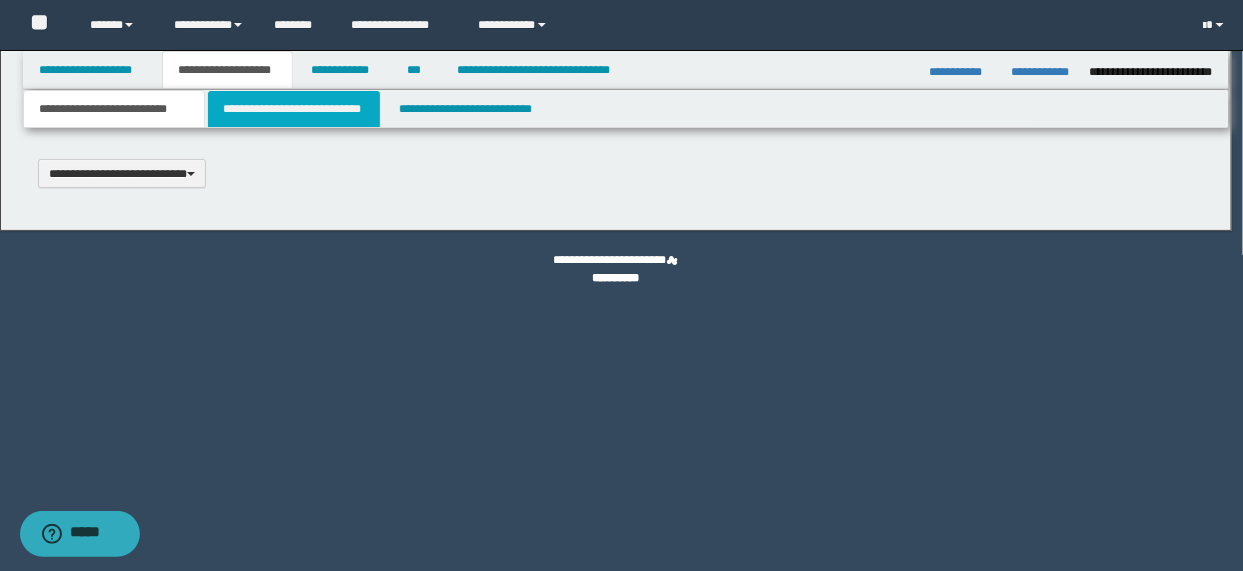 type on "**********" 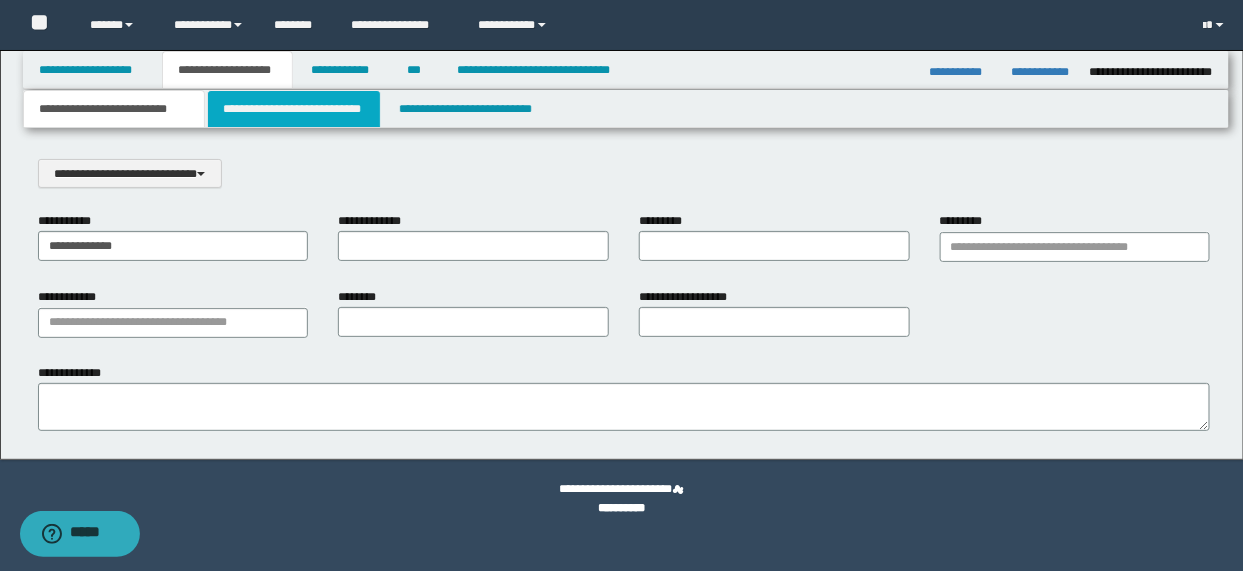 scroll, scrollTop: 0, scrollLeft: 0, axis: both 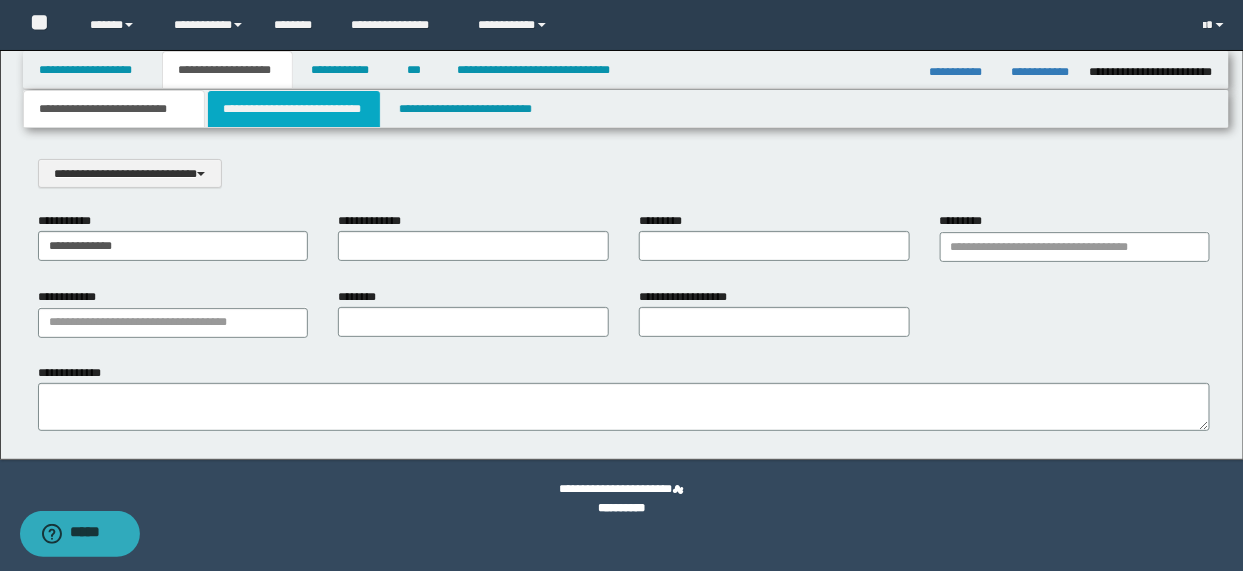 click on "**********" at bounding box center (294, 109) 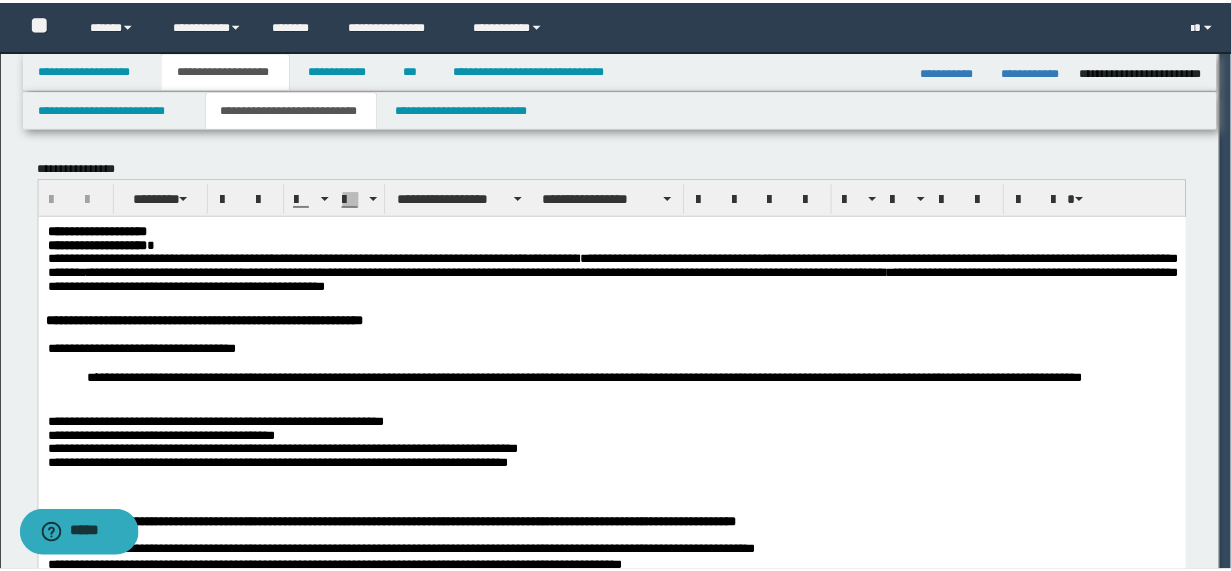 scroll, scrollTop: 0, scrollLeft: 0, axis: both 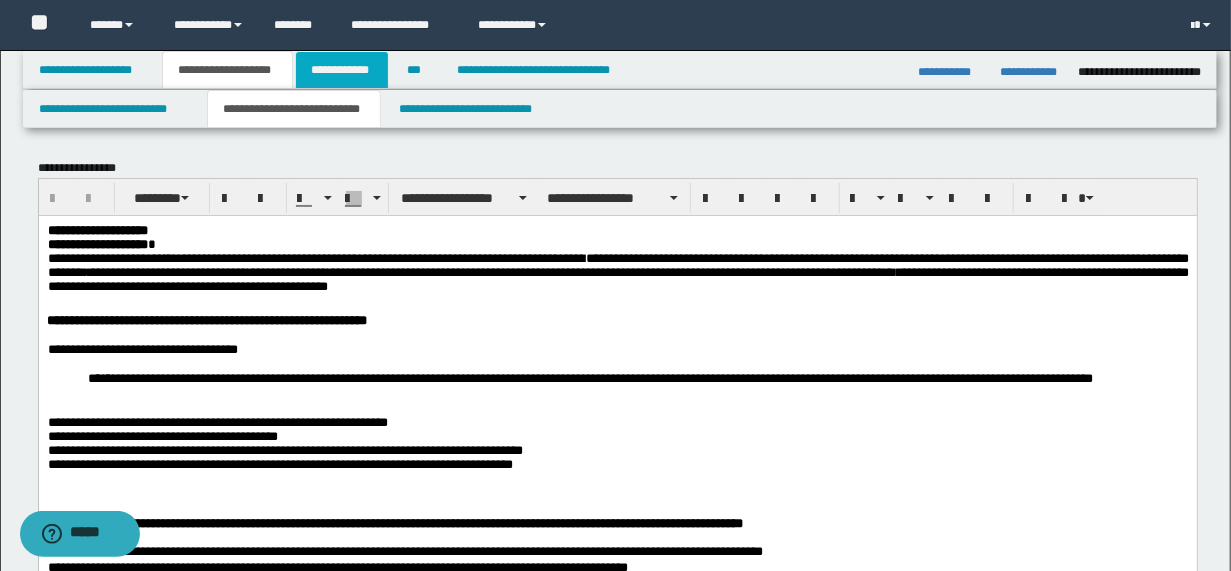 click on "**********" at bounding box center [342, 70] 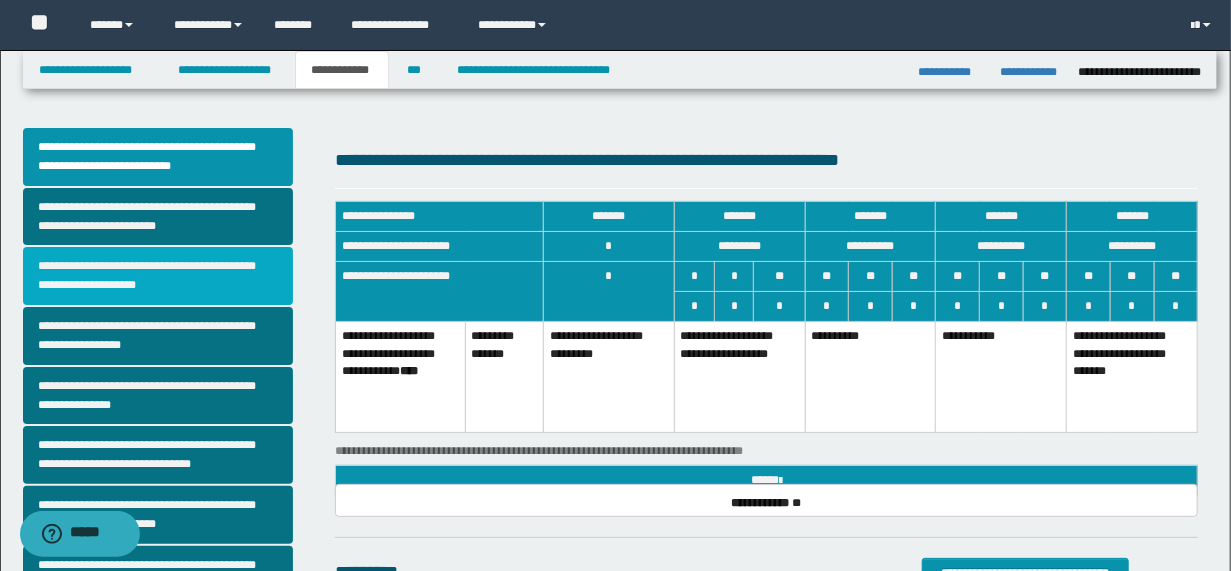 click on "**********" at bounding box center (158, 276) 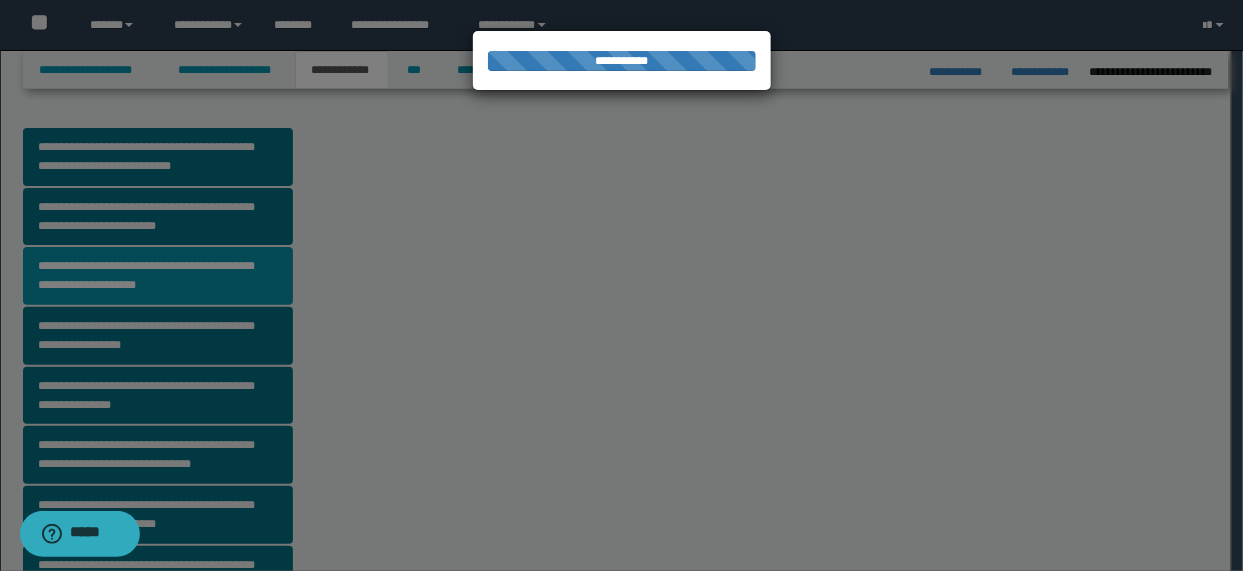 click at bounding box center (622, 286) 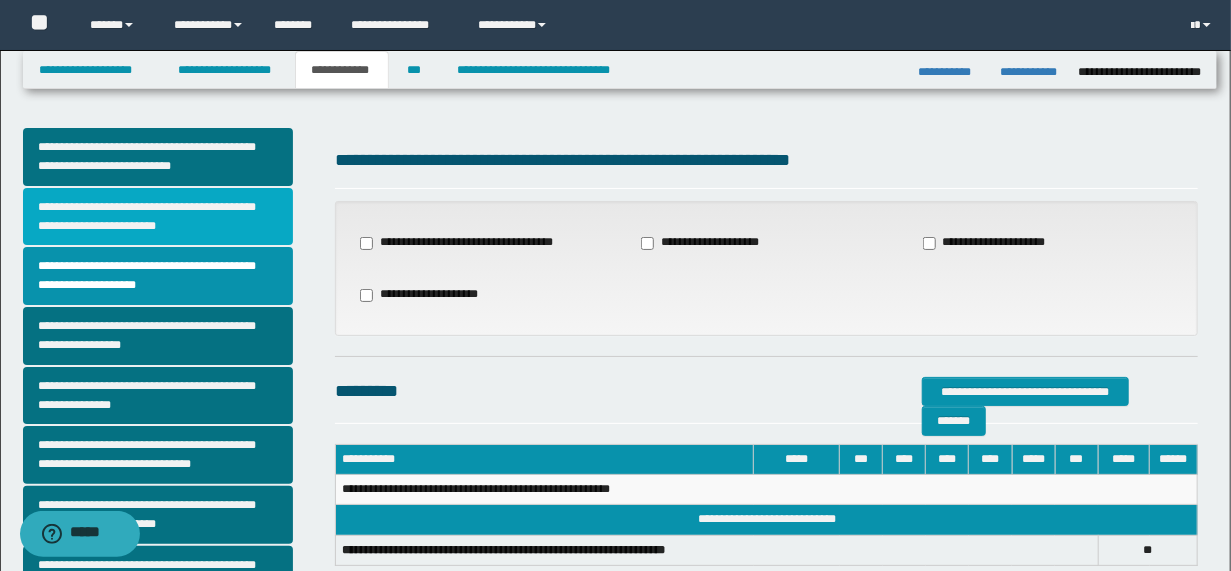 click on "**********" at bounding box center [158, 217] 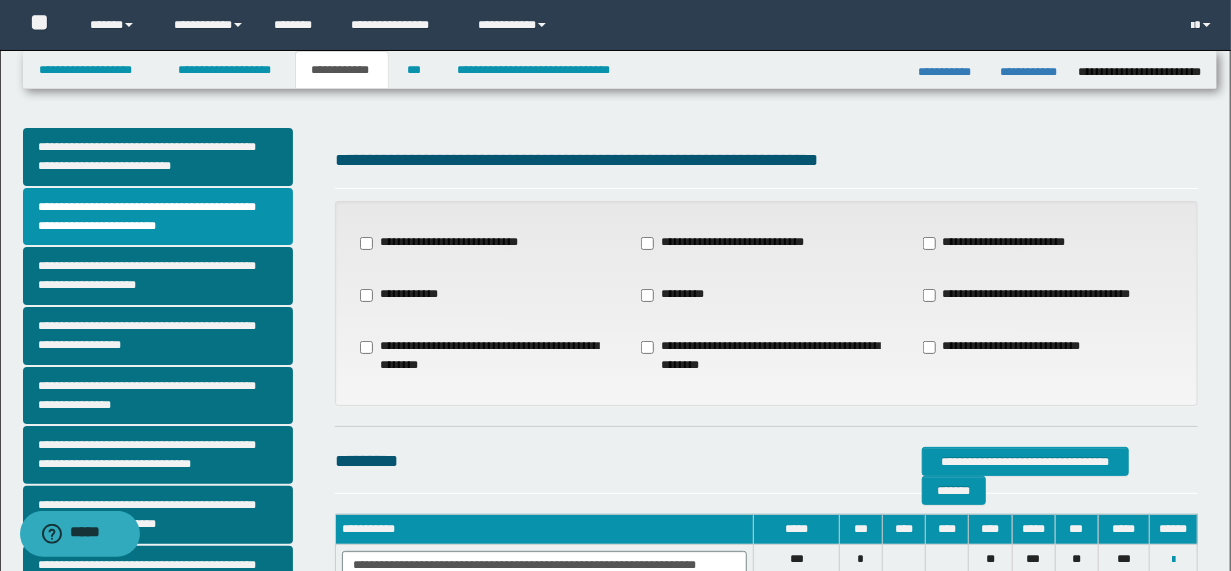 click on "**********" at bounding box center (766, 356) 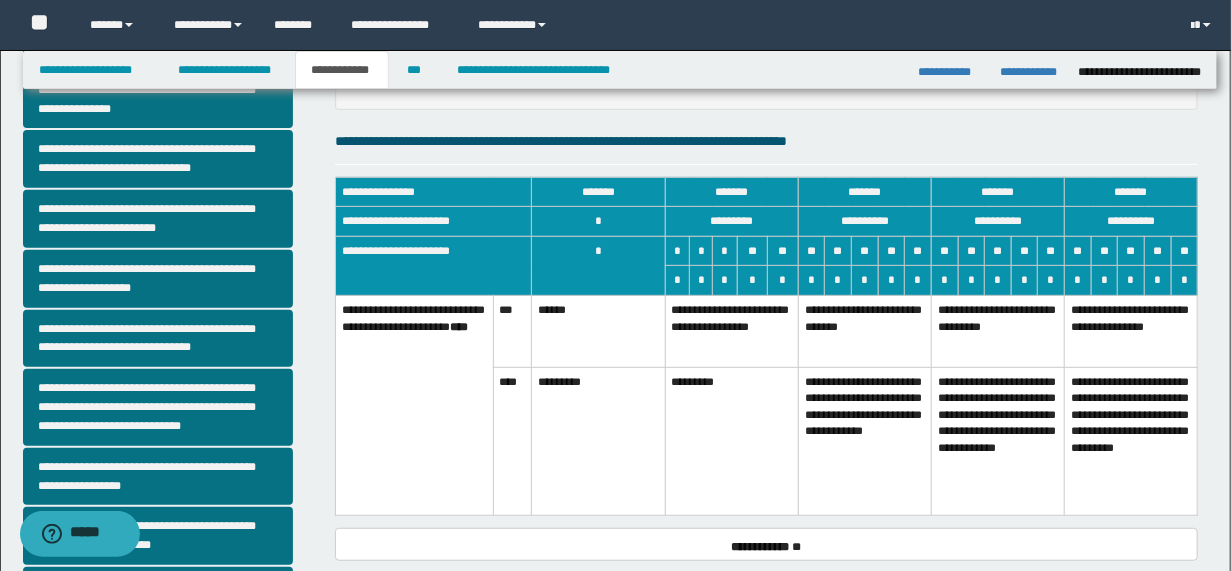 scroll, scrollTop: 400, scrollLeft: 0, axis: vertical 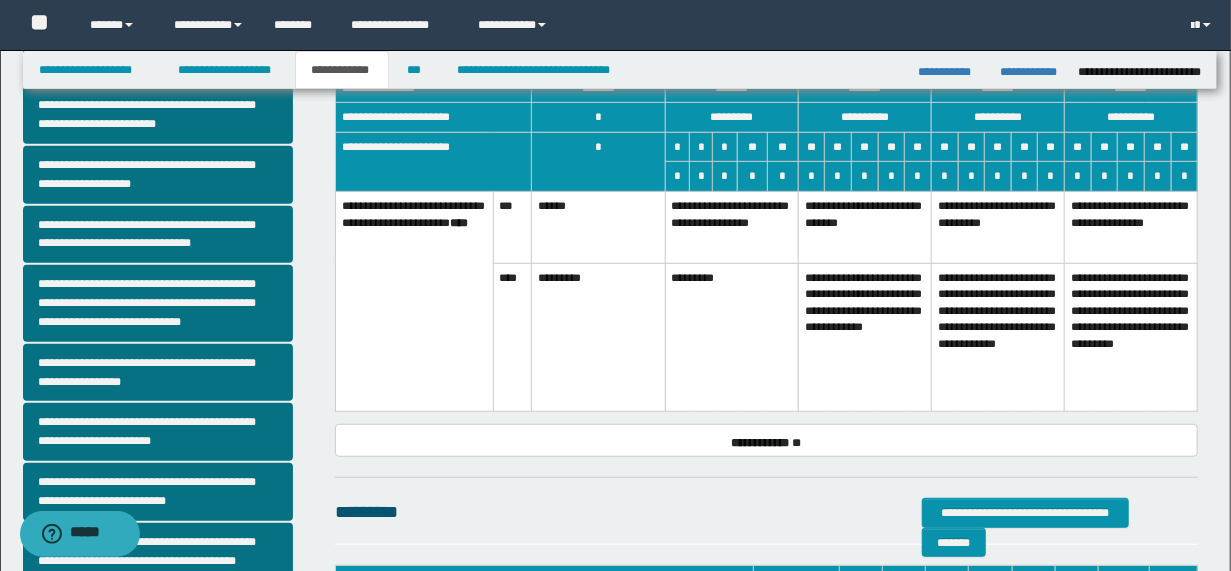 click on "**********" at bounding box center [864, 337] 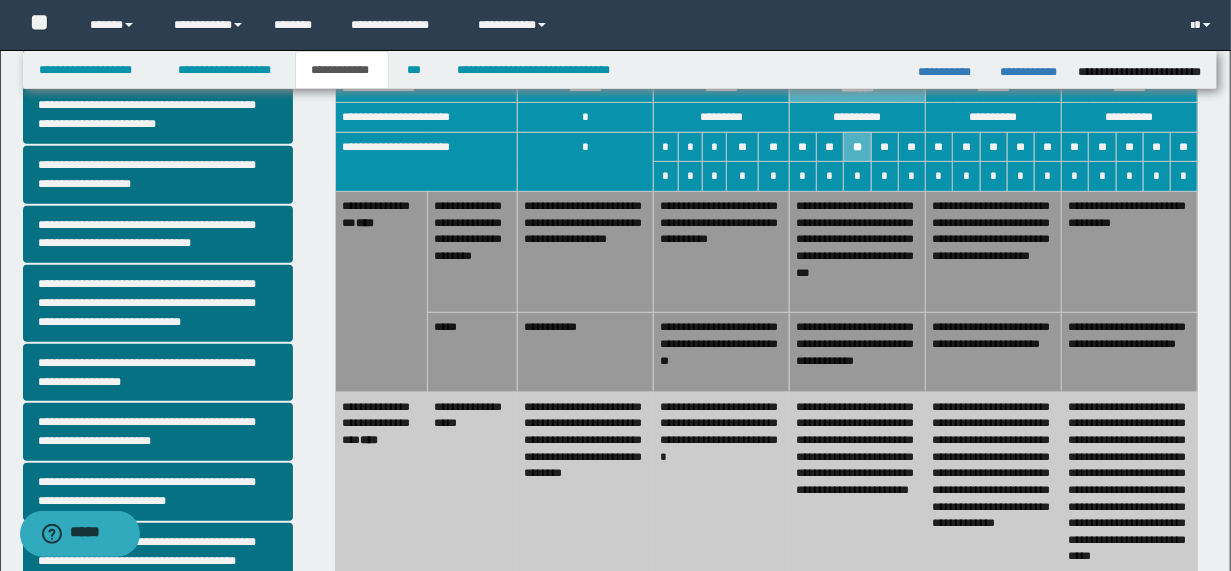 click on "**********" at bounding box center [857, 505] 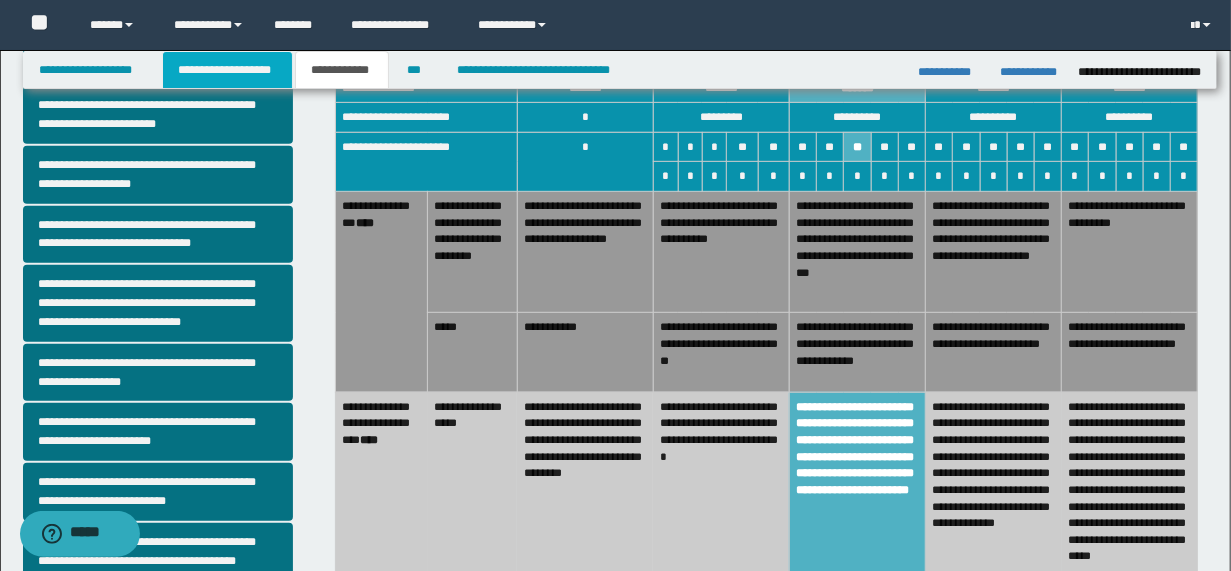 click on "**********" at bounding box center (227, 70) 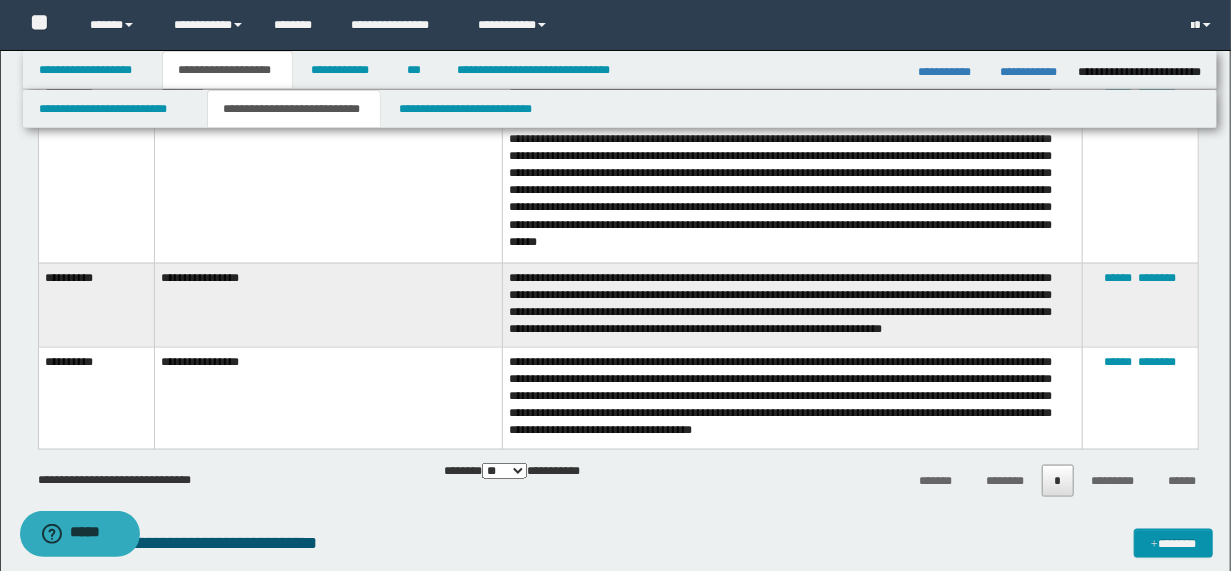 scroll, scrollTop: 1231, scrollLeft: 0, axis: vertical 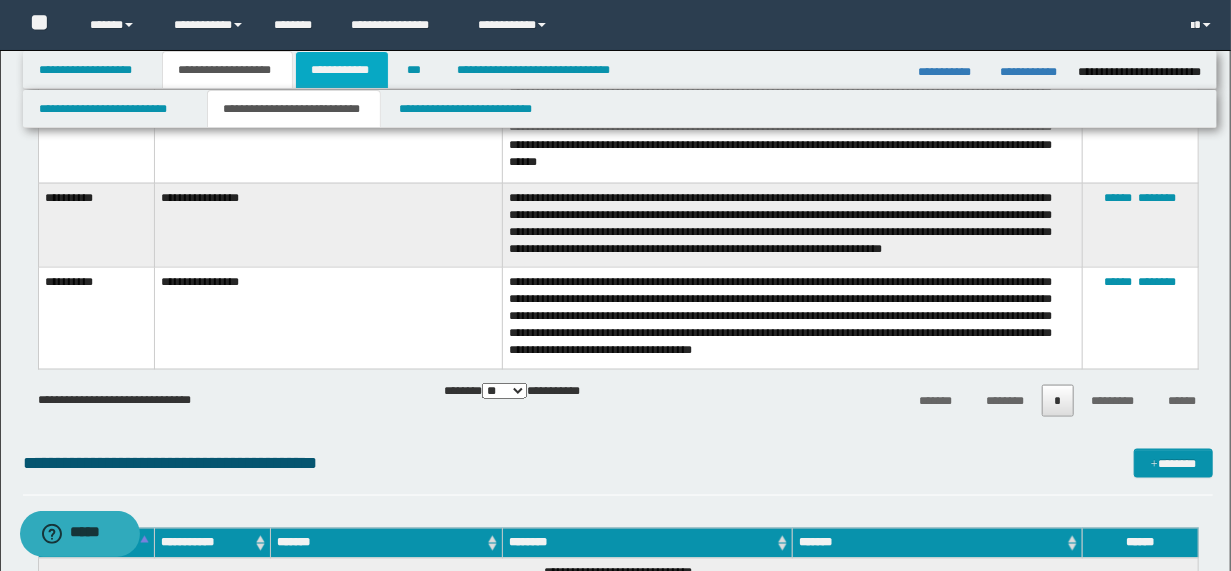 click on "**********" at bounding box center (342, 70) 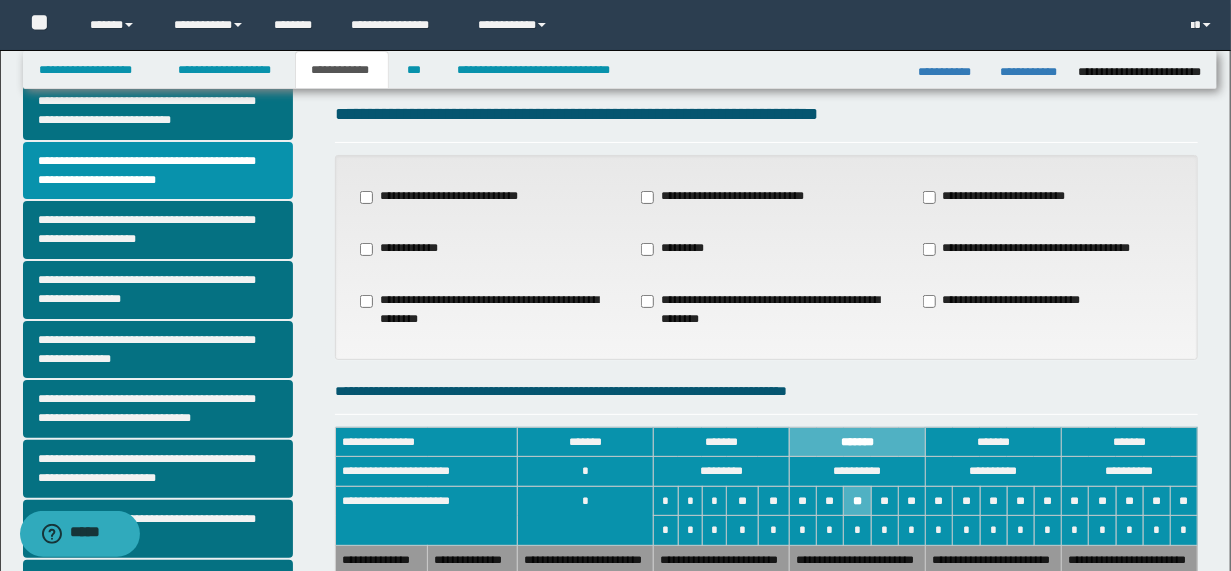 scroll, scrollTop: 0, scrollLeft: 0, axis: both 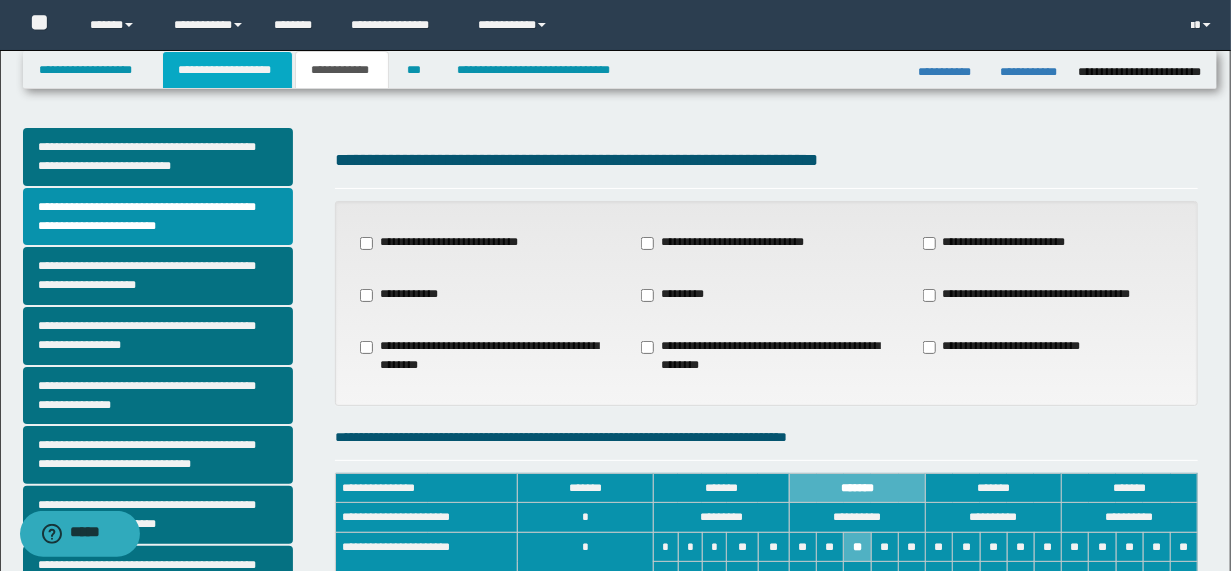 click on "**********" at bounding box center [227, 70] 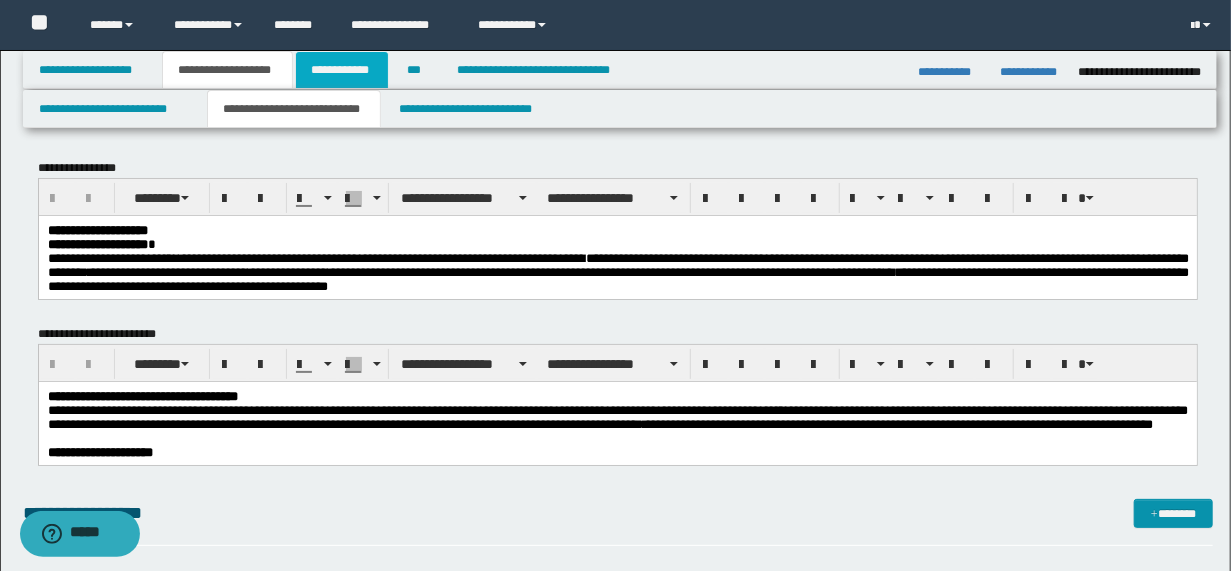 click on "**********" at bounding box center [342, 70] 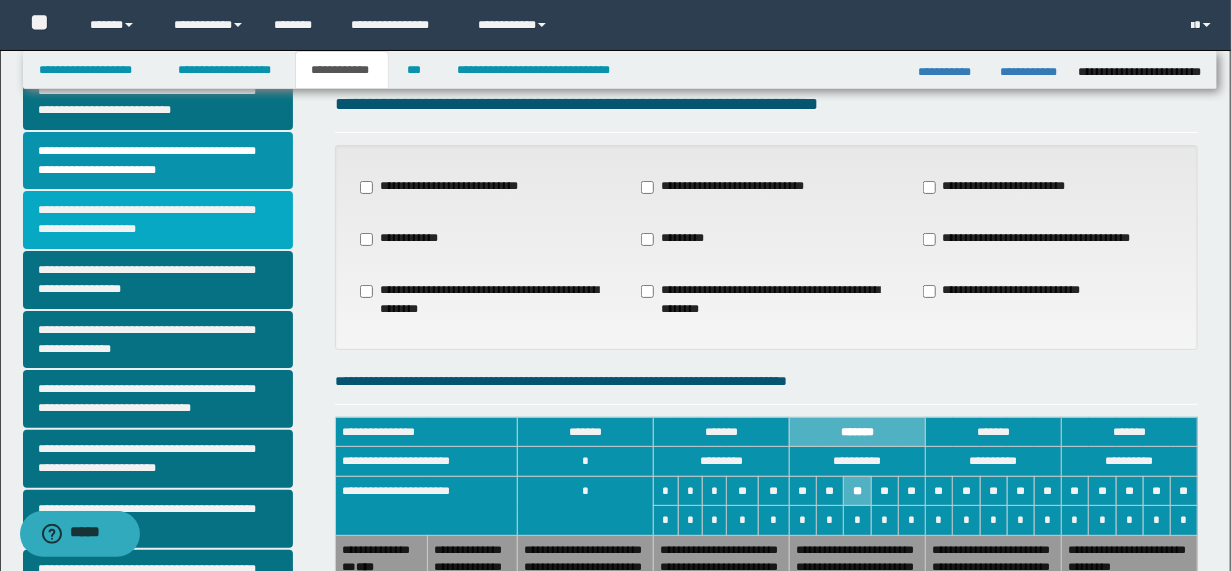 scroll, scrollTop: 240, scrollLeft: 0, axis: vertical 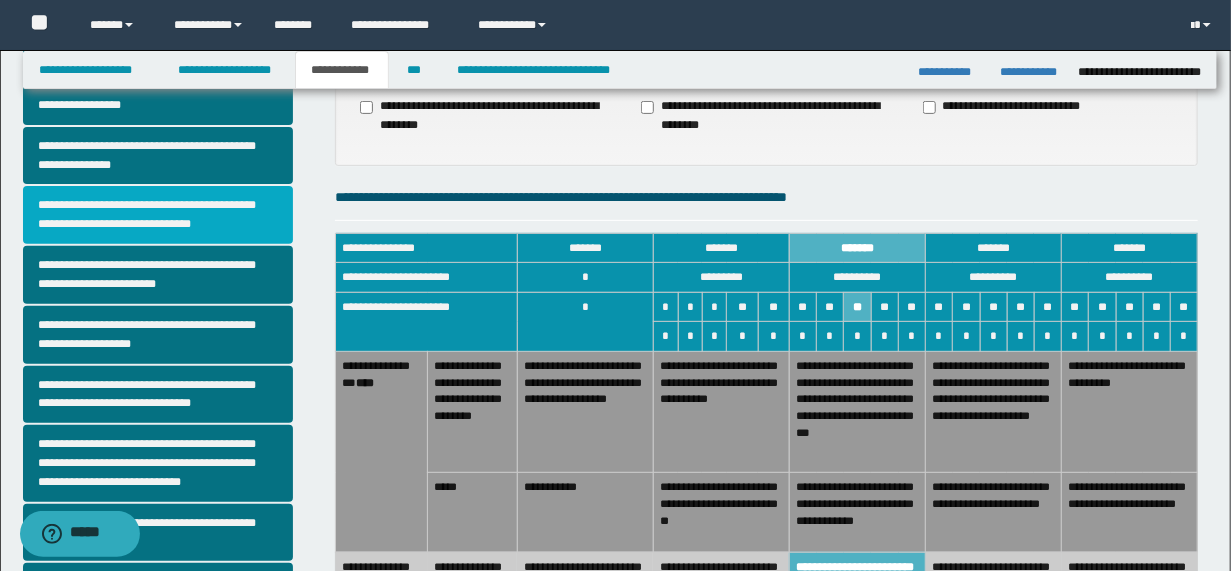 click on "**********" at bounding box center (158, 215) 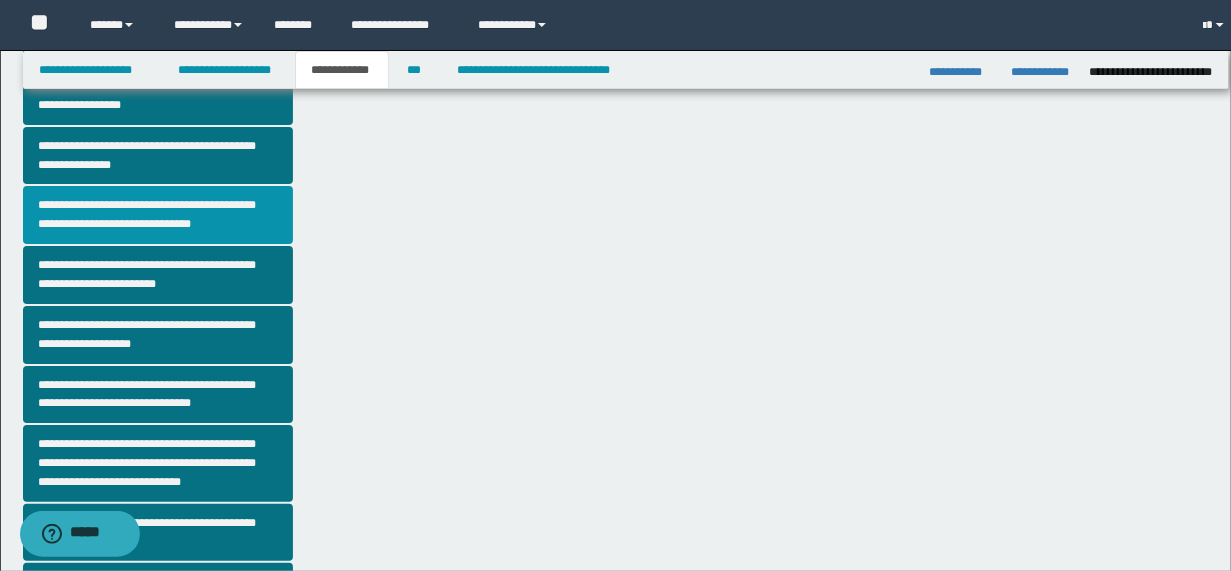 scroll, scrollTop: 0, scrollLeft: 0, axis: both 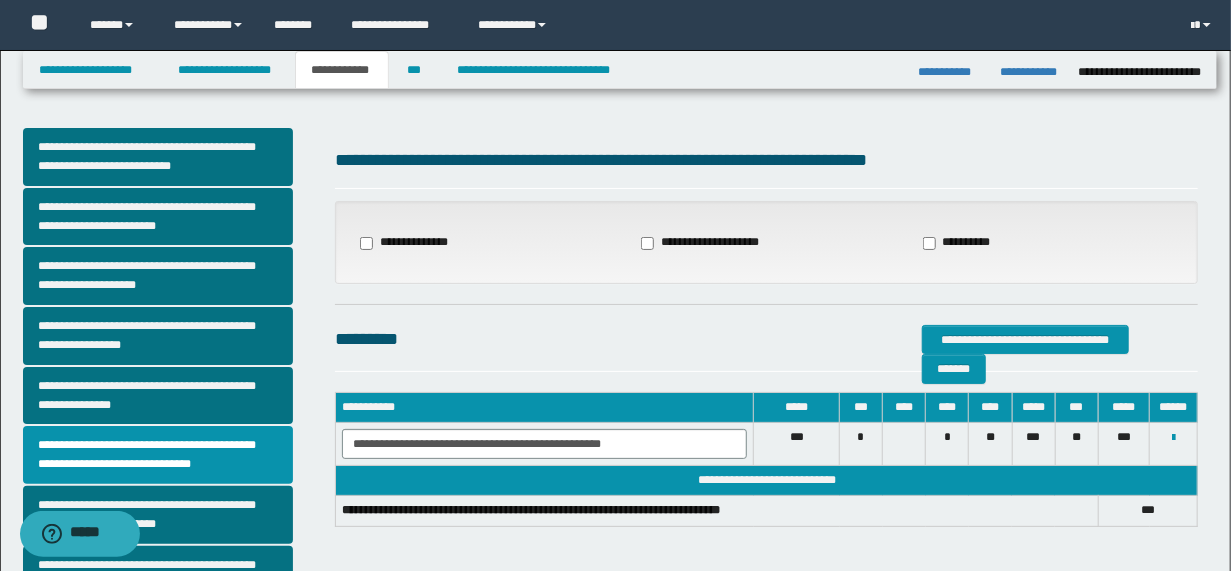 click on "**********" at bounding box center [404, 243] 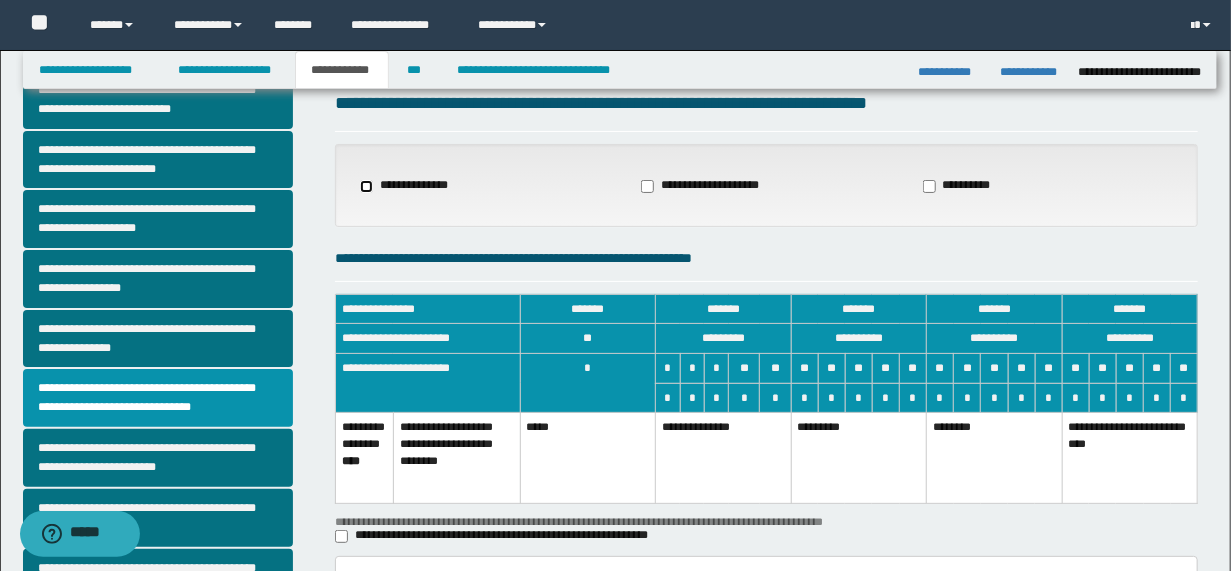 scroll, scrollTop: 240, scrollLeft: 0, axis: vertical 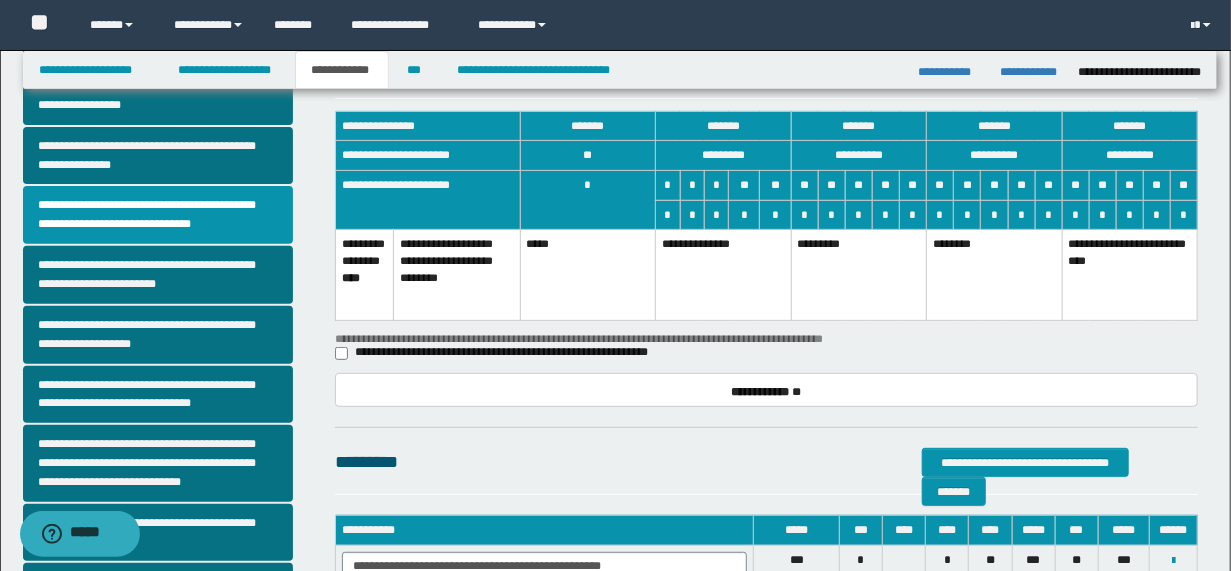 click on "*********" at bounding box center (859, 275) 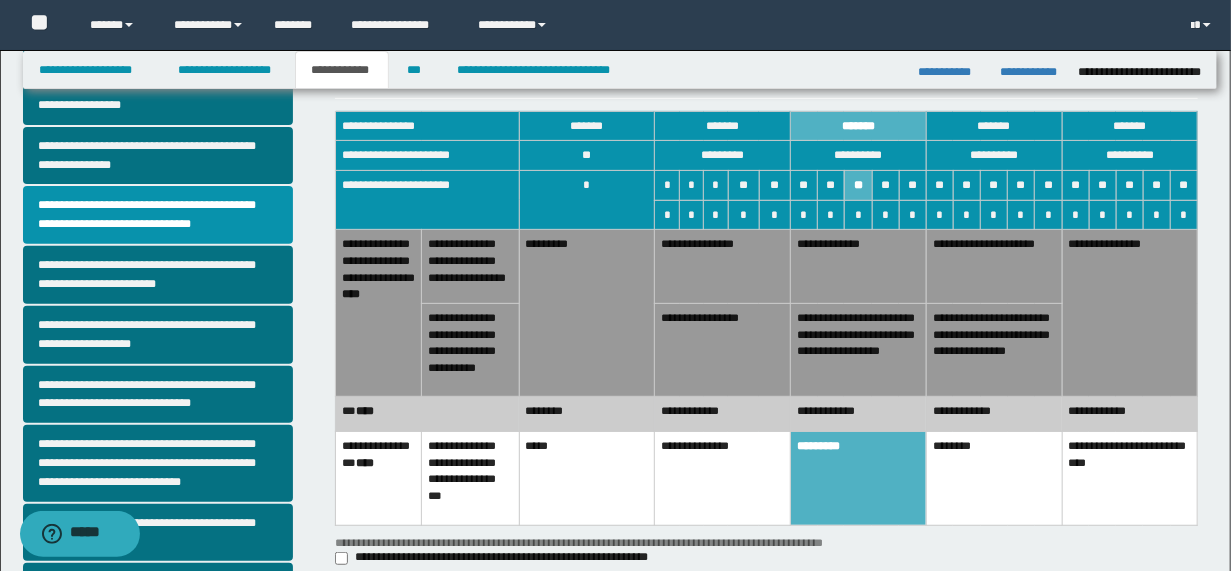 click on "**********" at bounding box center [723, 267] 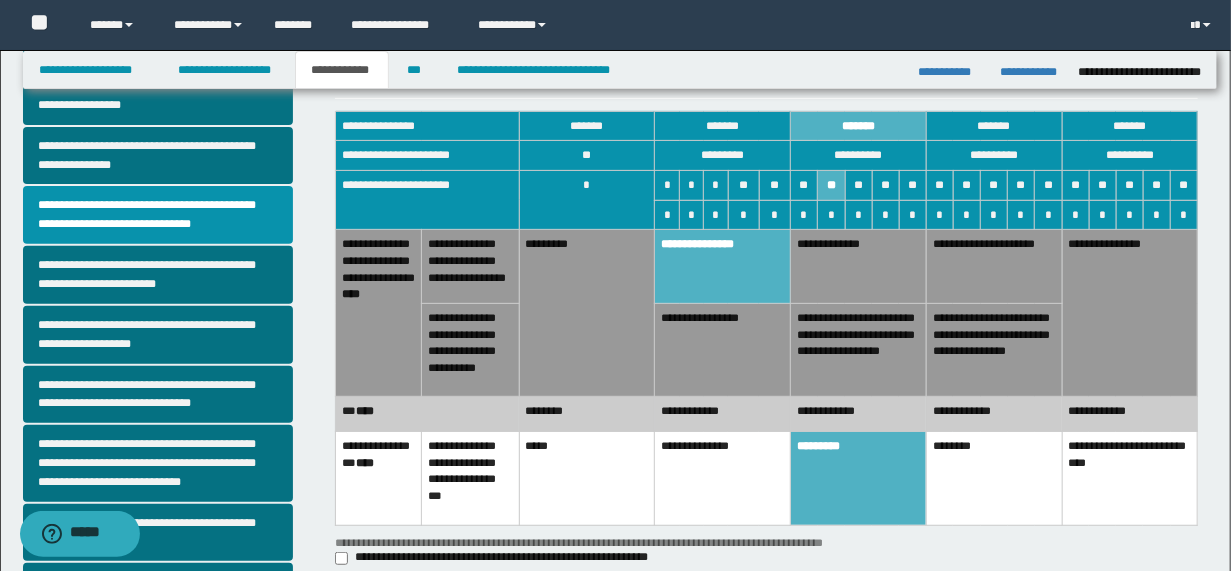 click on "**********" at bounding box center (723, 350) 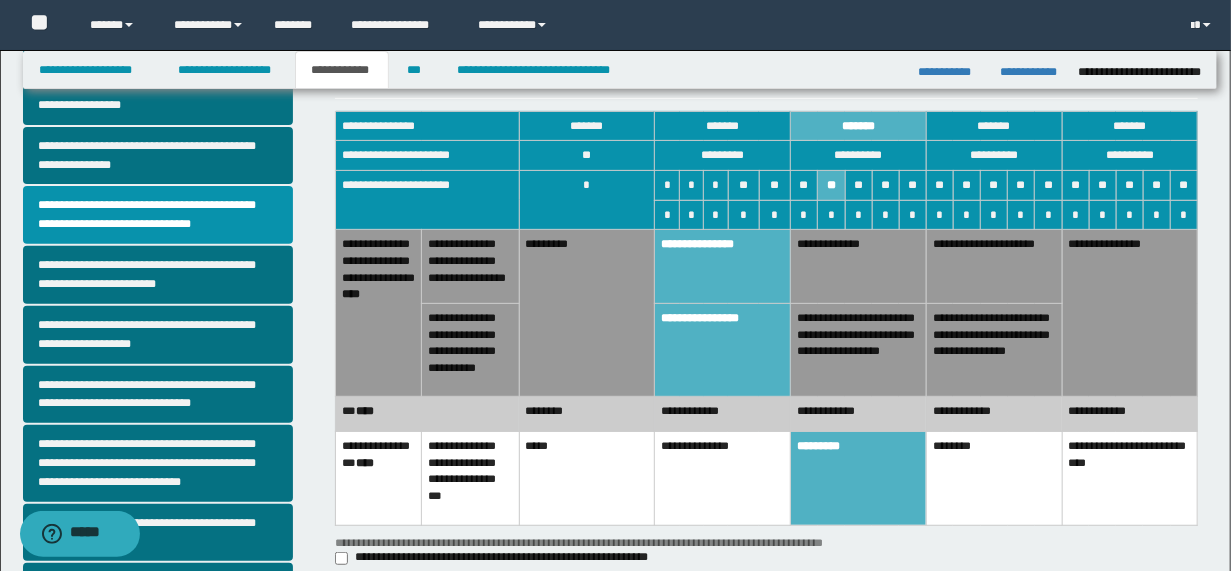 click on "**********" at bounding box center [723, 350] 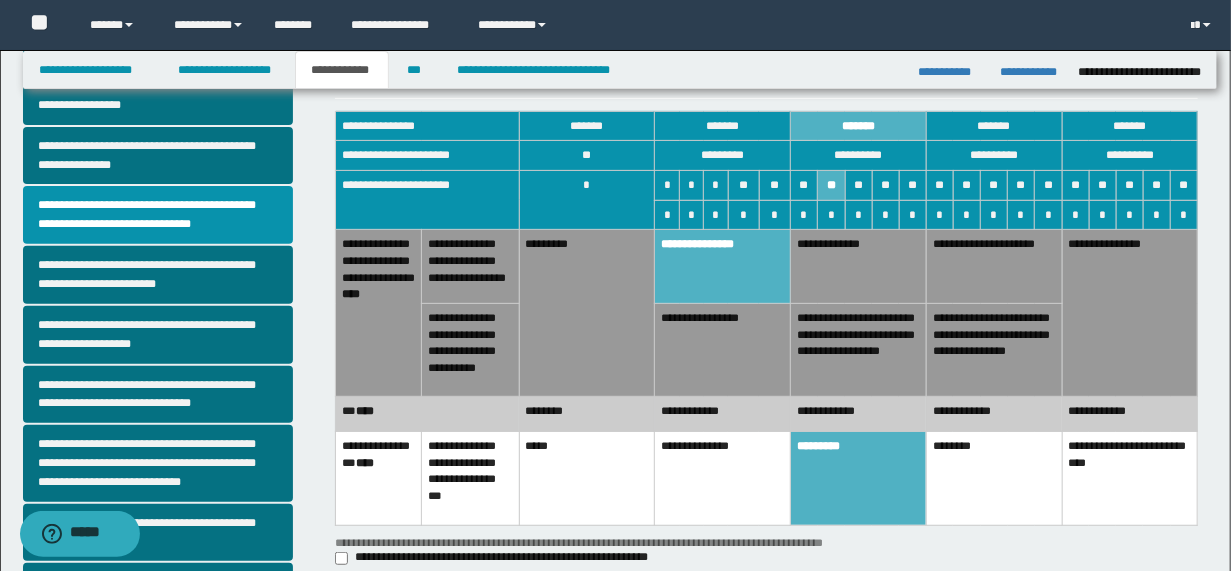 click on "********" at bounding box center (587, 414) 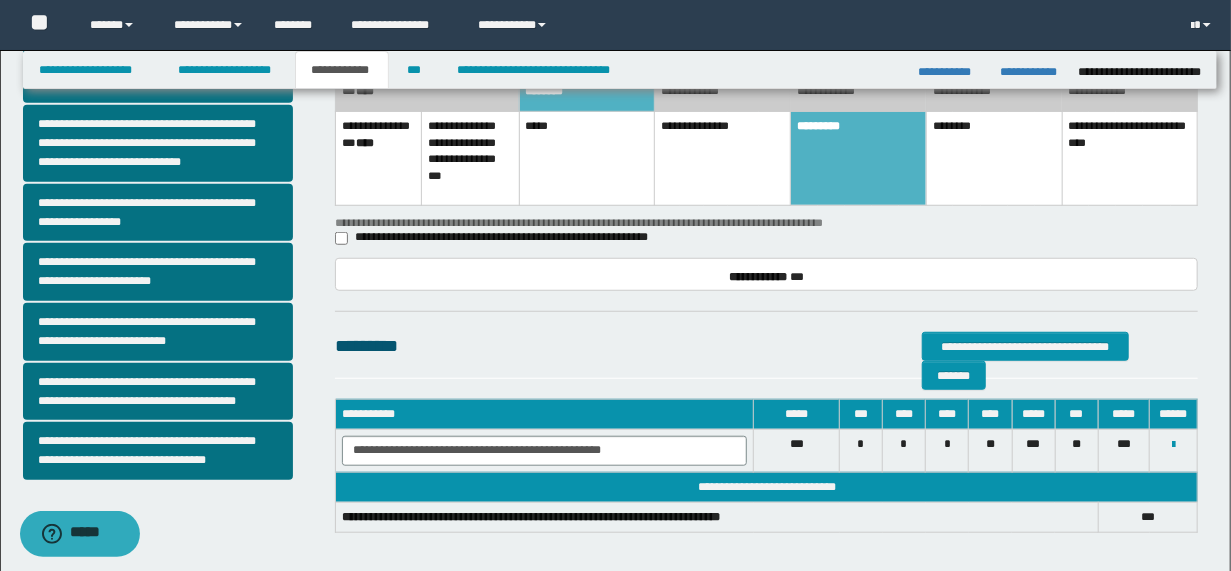 scroll, scrollTop: 647, scrollLeft: 0, axis: vertical 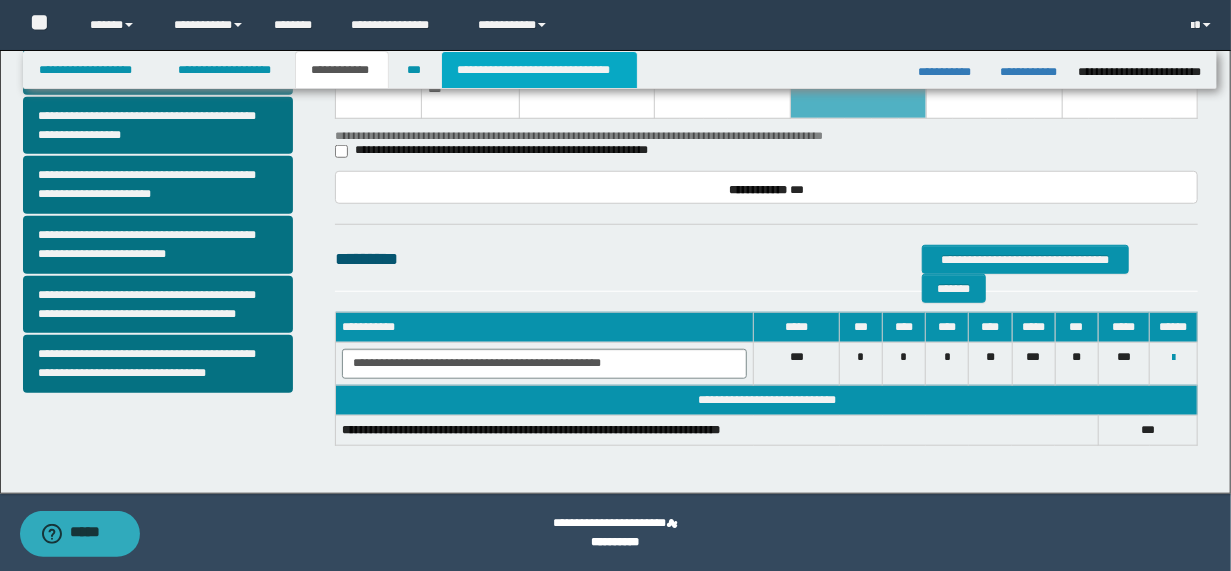 click on "**********" at bounding box center (539, 70) 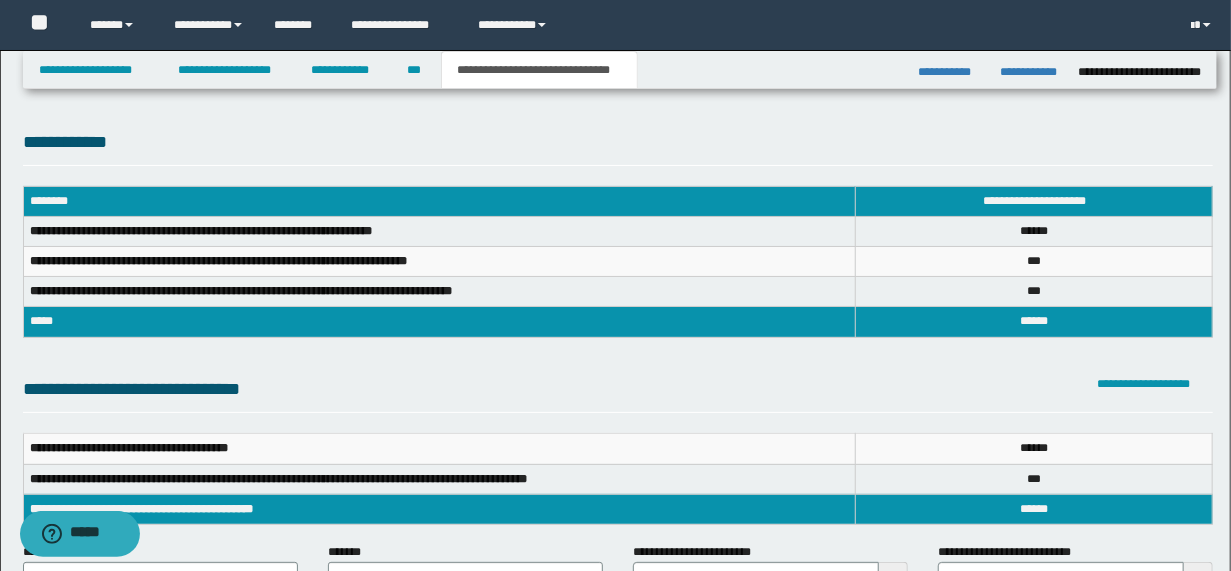 scroll, scrollTop: 80, scrollLeft: 0, axis: vertical 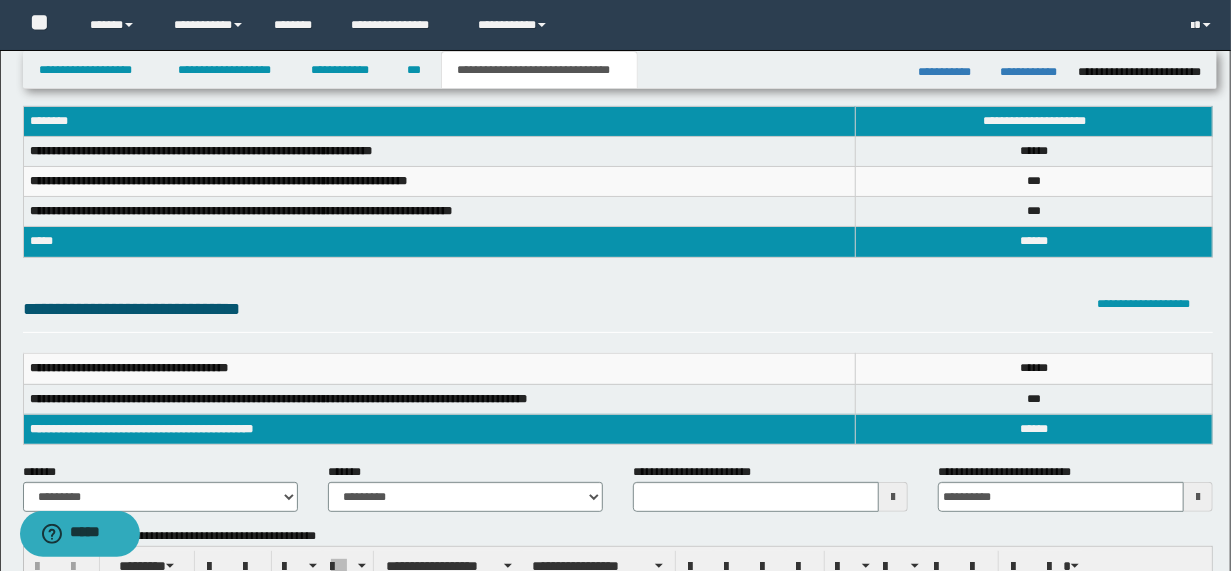 type 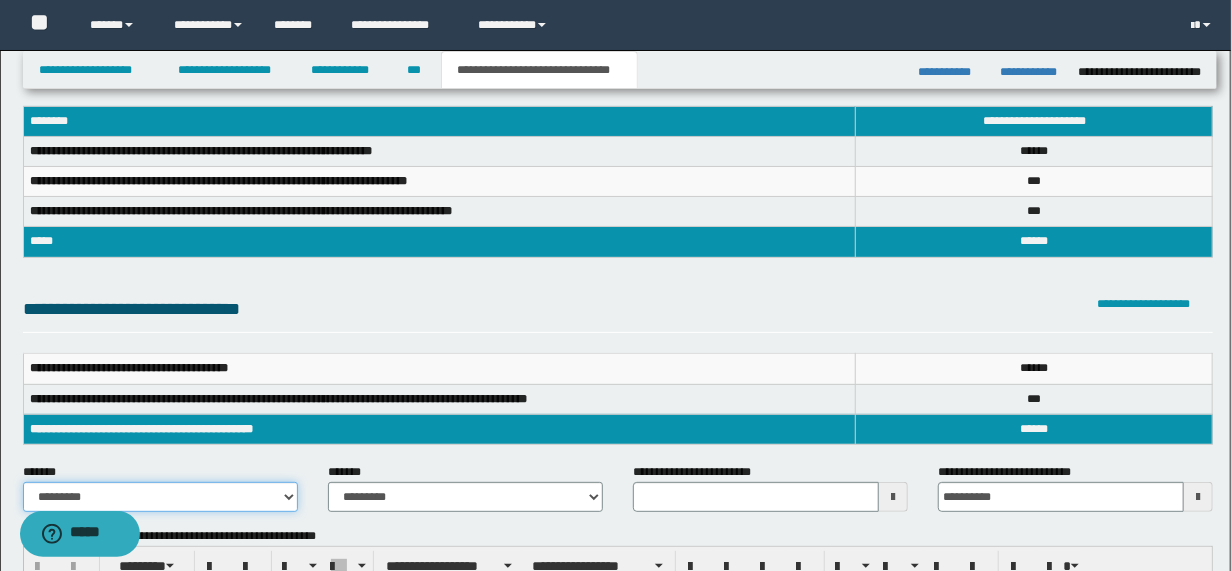 click on "**********" at bounding box center [160, 497] 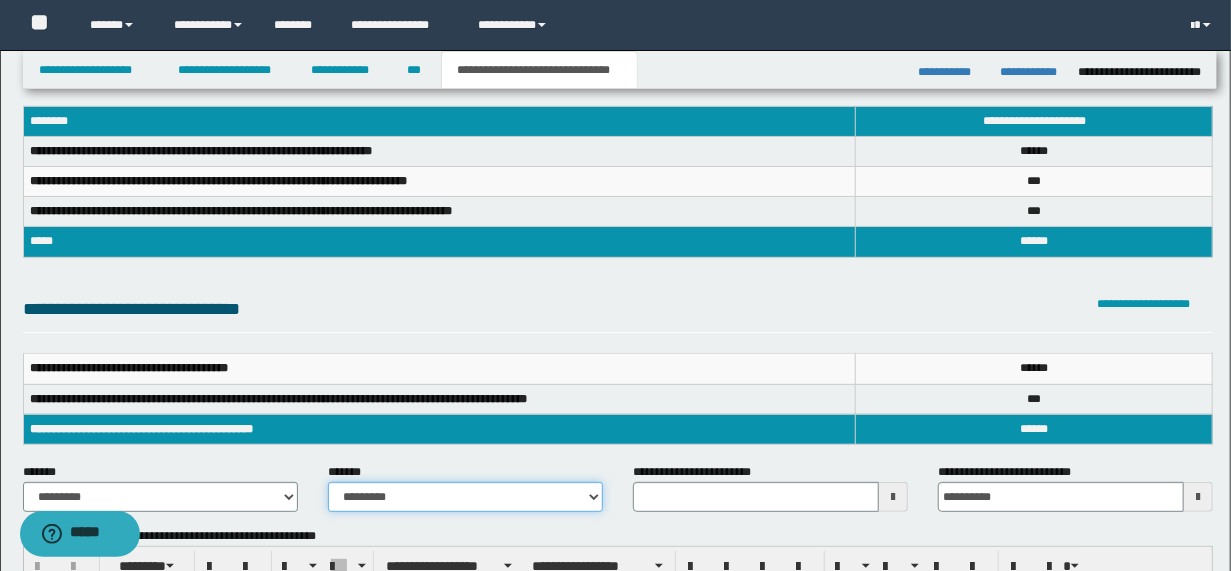 drag, startPoint x: 593, startPoint y: 498, endPoint x: 577, endPoint y: 498, distance: 16 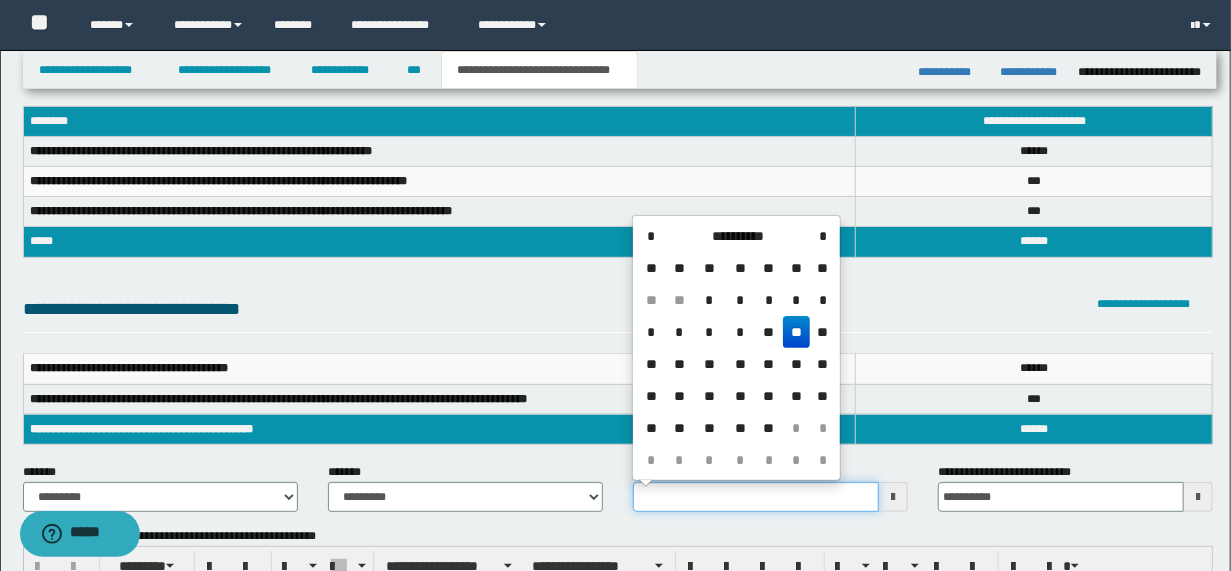 click on "**********" at bounding box center [756, 497] 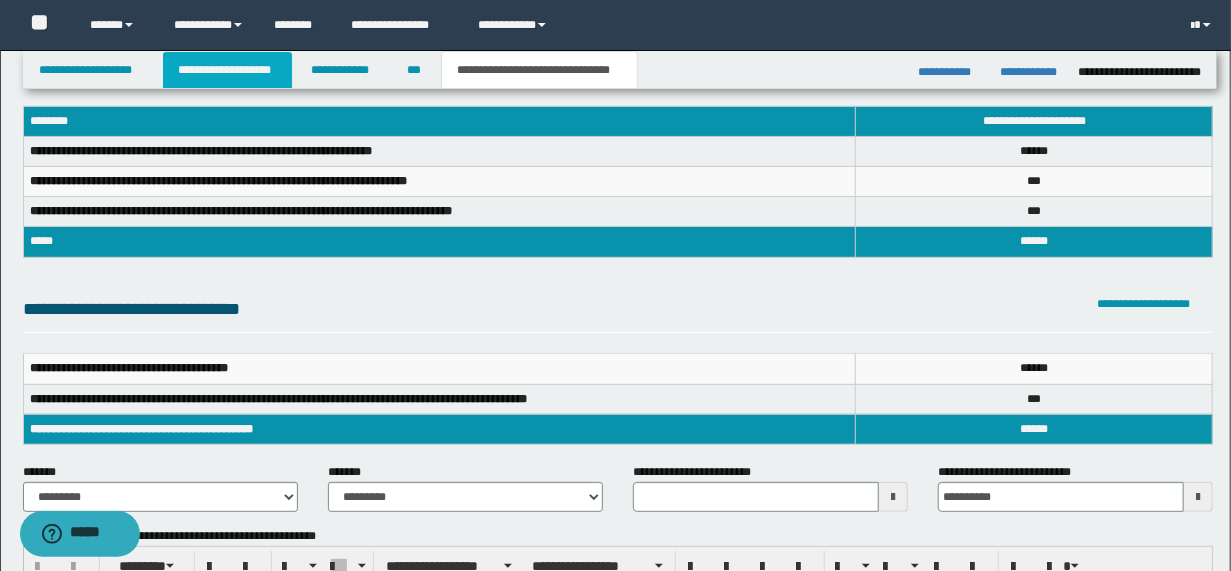 click on "**********" at bounding box center (227, 70) 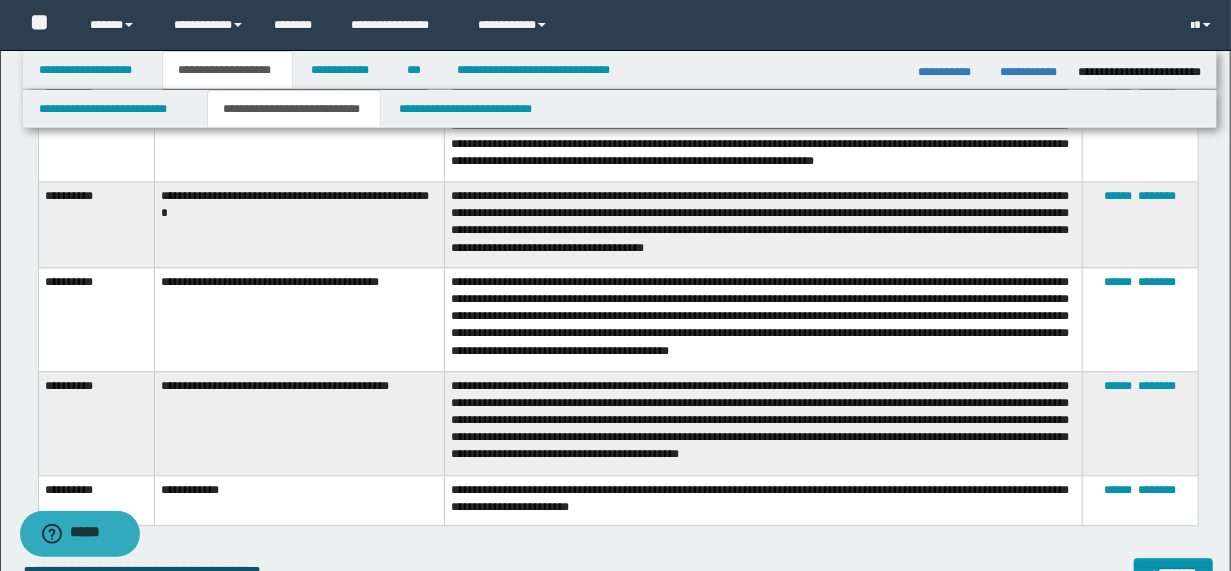 scroll, scrollTop: 1871, scrollLeft: 0, axis: vertical 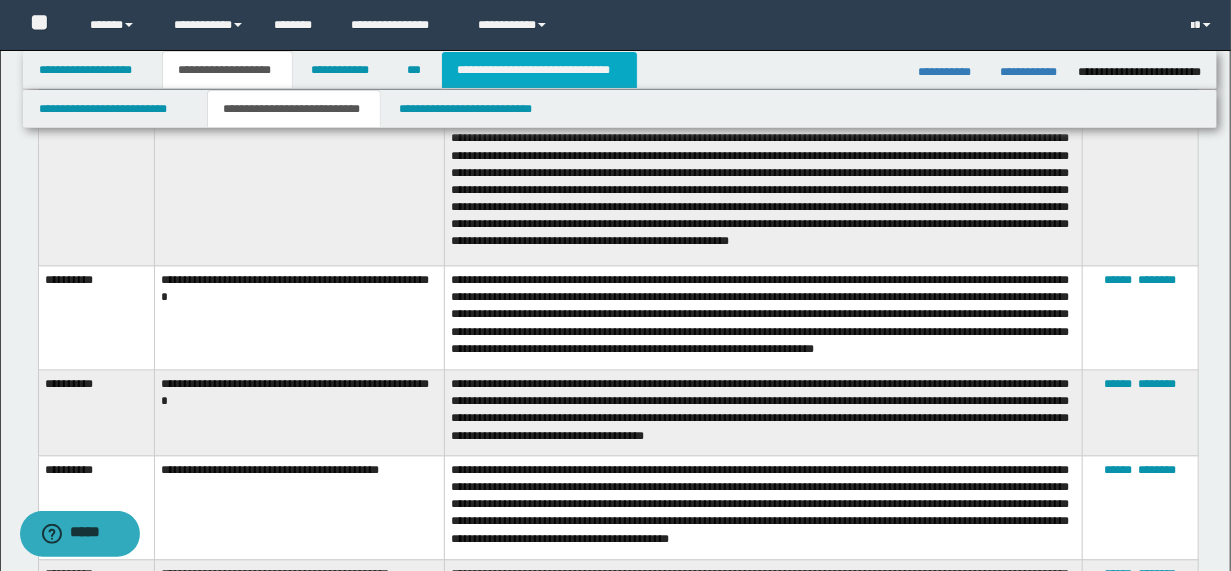 click on "**********" at bounding box center [539, 70] 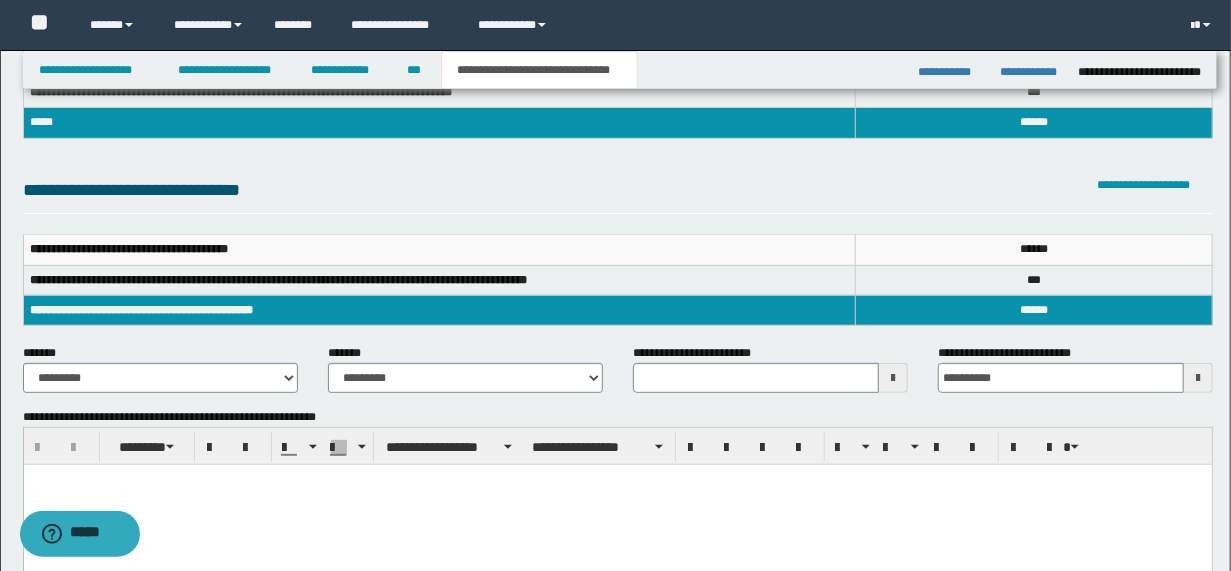 scroll, scrollTop: 359, scrollLeft: 0, axis: vertical 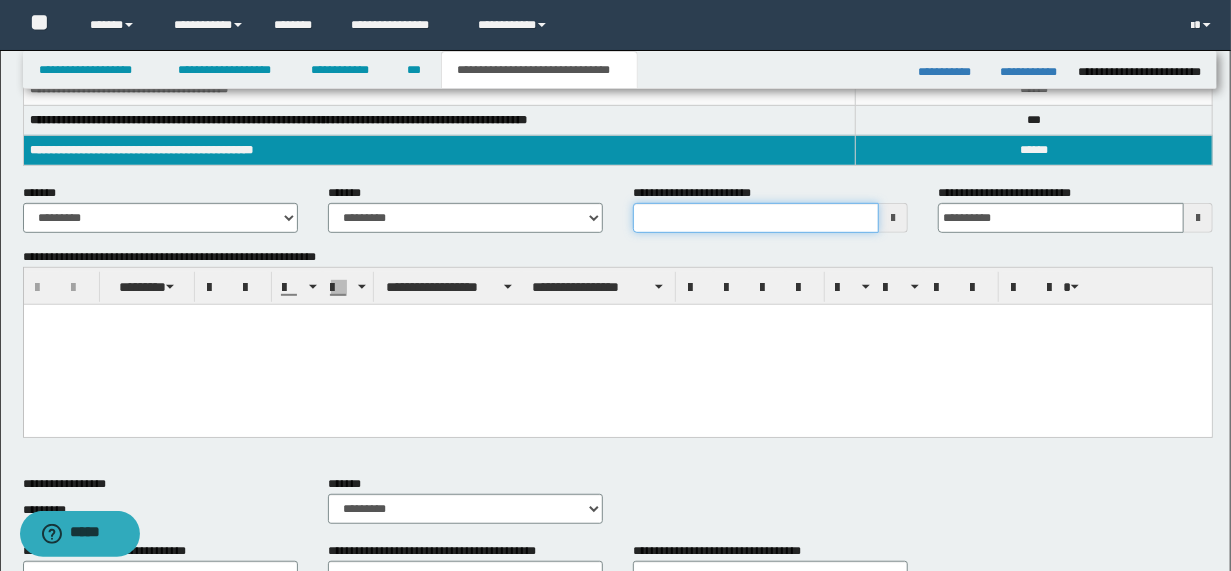 drag, startPoint x: 650, startPoint y: 212, endPoint x: 659, endPoint y: 231, distance: 21.023796 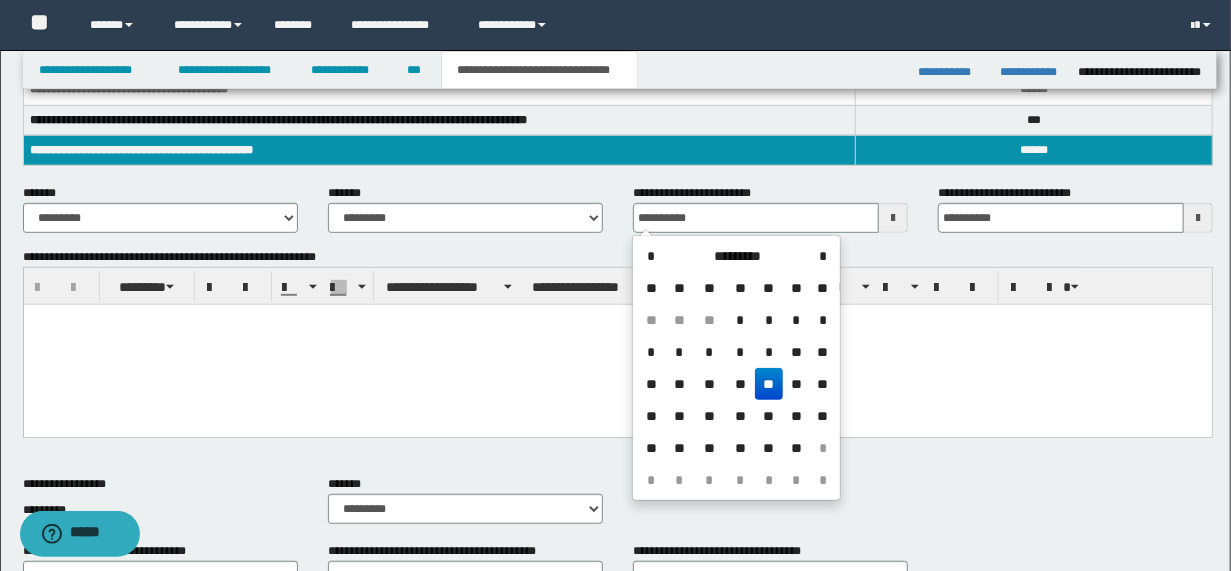 click on "**" at bounding box center [769, 384] 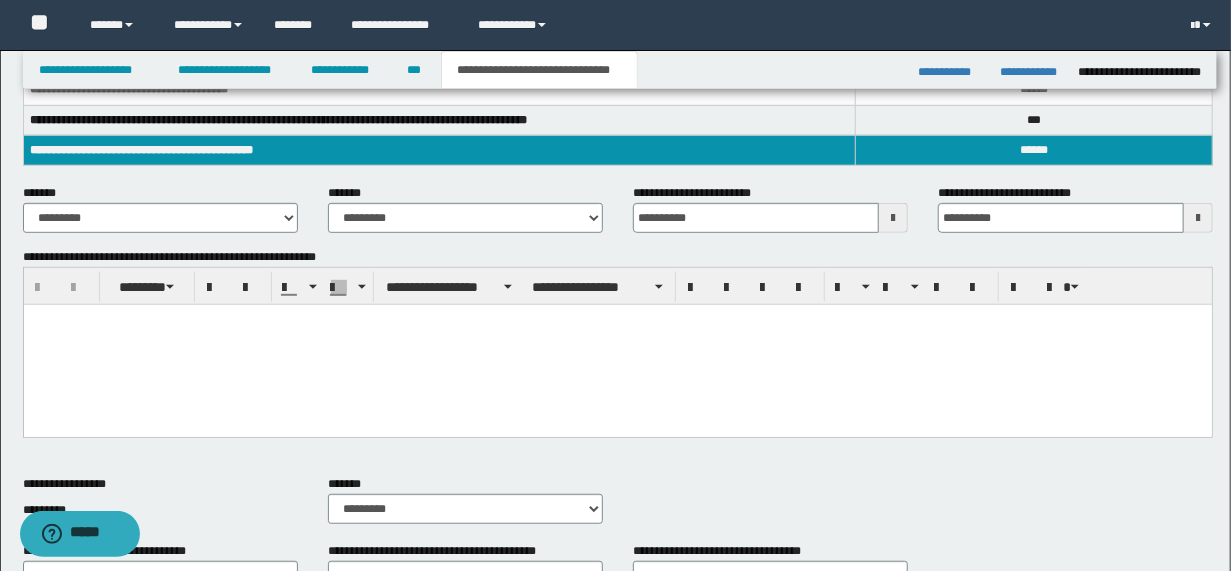 click at bounding box center (617, 344) 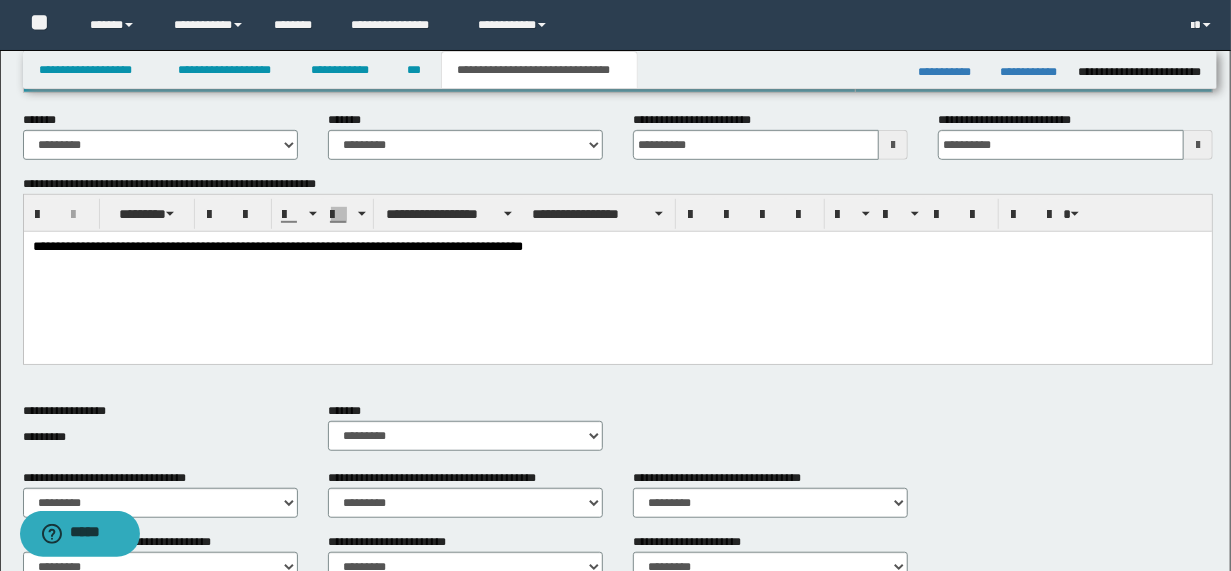 scroll, scrollTop: 599, scrollLeft: 0, axis: vertical 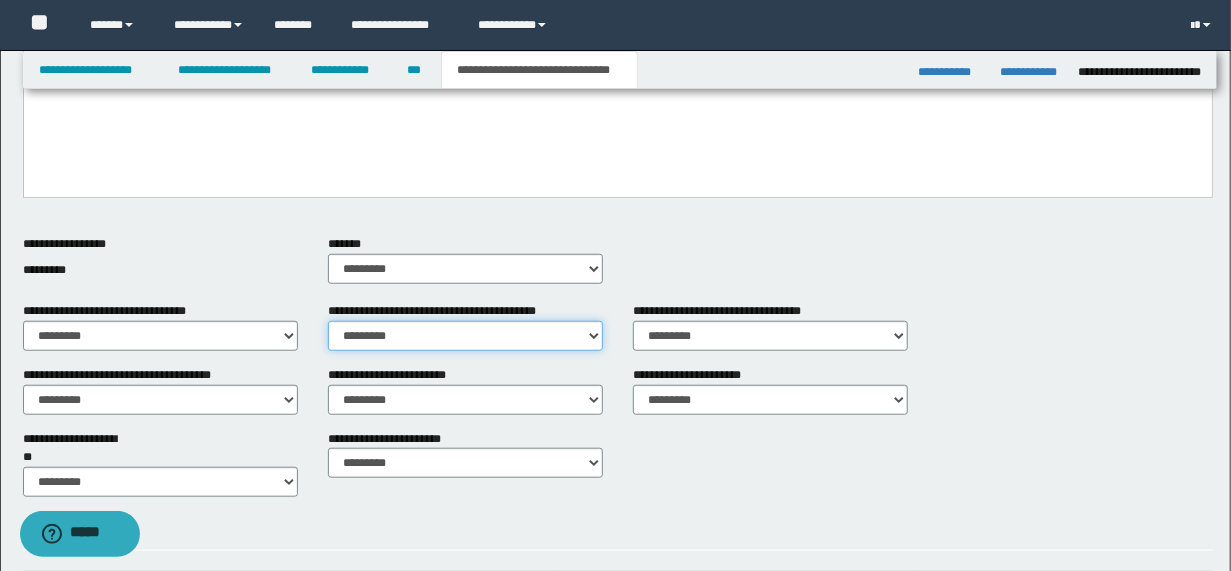 click on "*********
**
**" at bounding box center [465, 336] 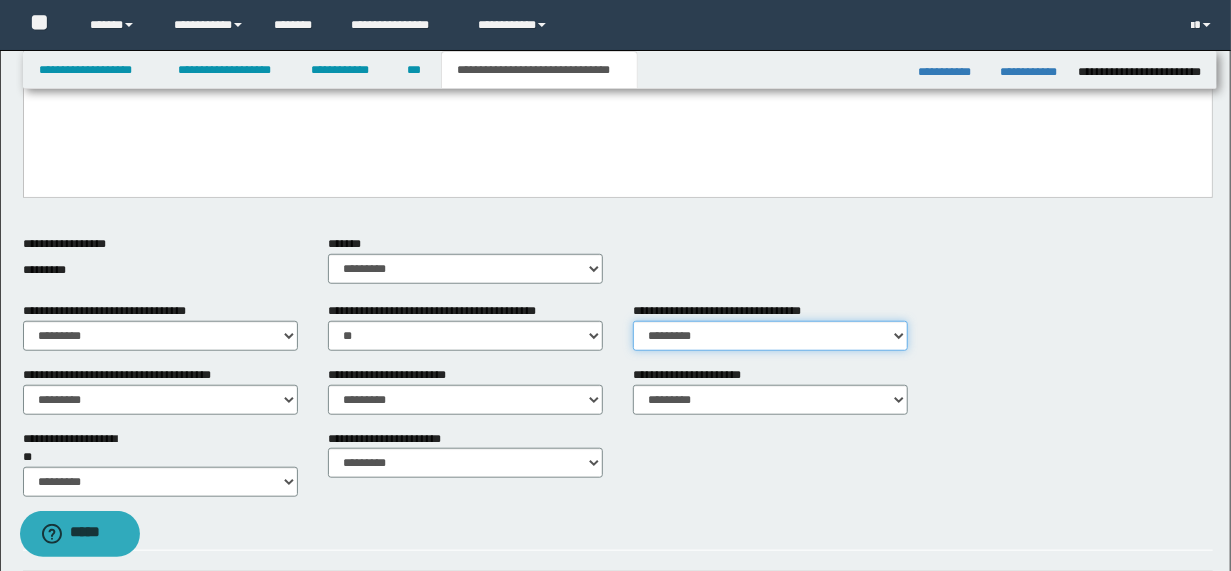 click on "*********
**
**" at bounding box center (770, 336) 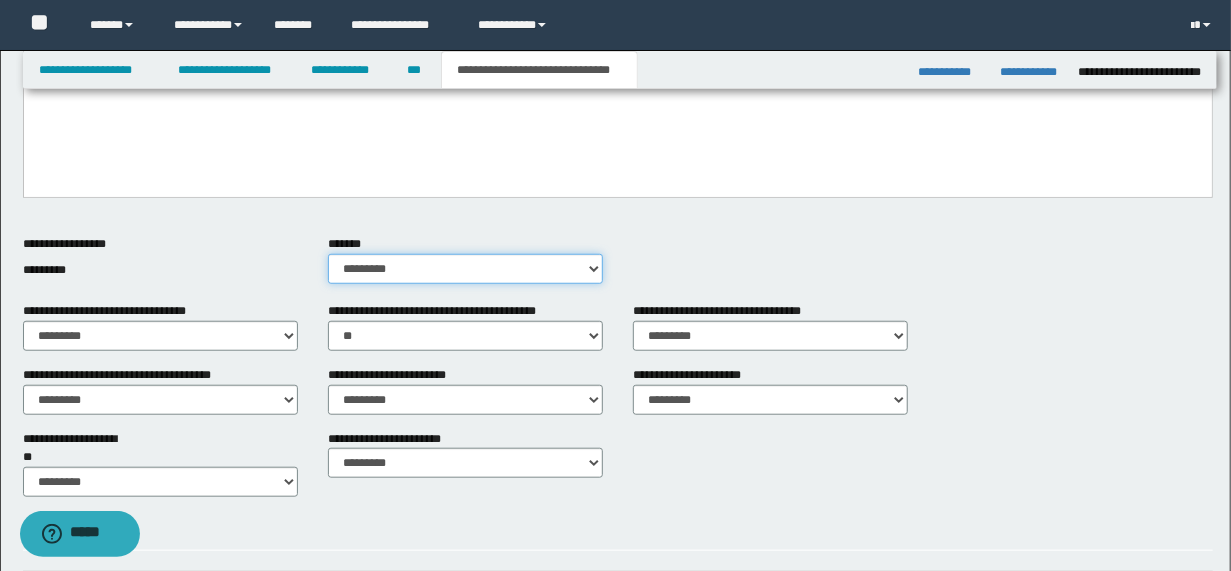 drag, startPoint x: 595, startPoint y: 264, endPoint x: 462, endPoint y: 277, distance: 133.63383 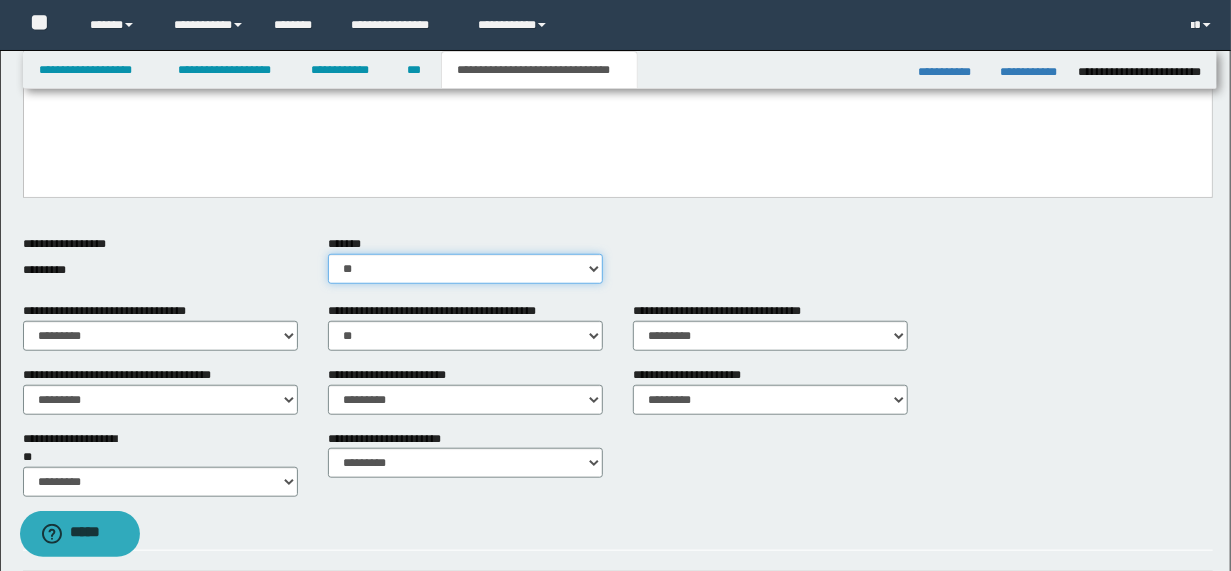 click on "*********
**
**" at bounding box center [465, 269] 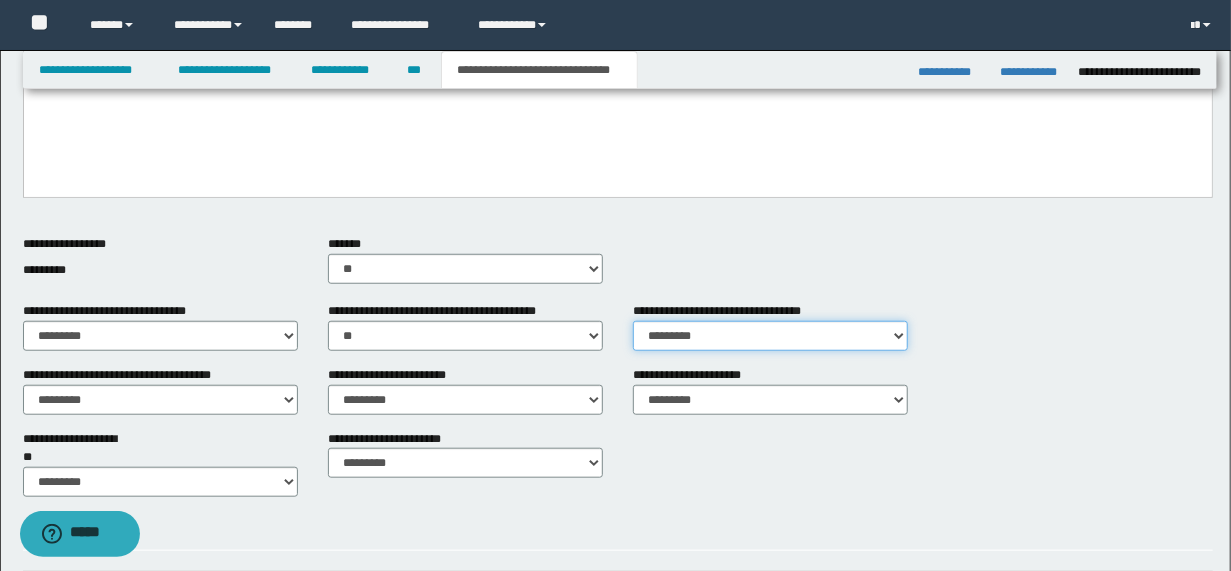 click on "*********
**
**" at bounding box center (770, 336) 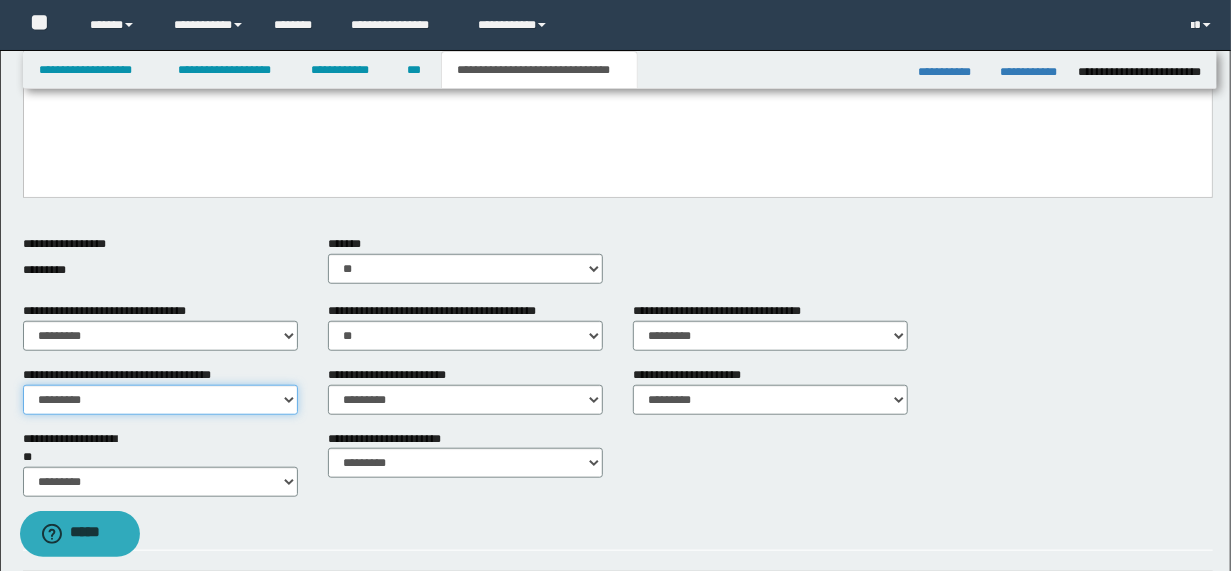 click on "*********
**
**" at bounding box center (160, 400) 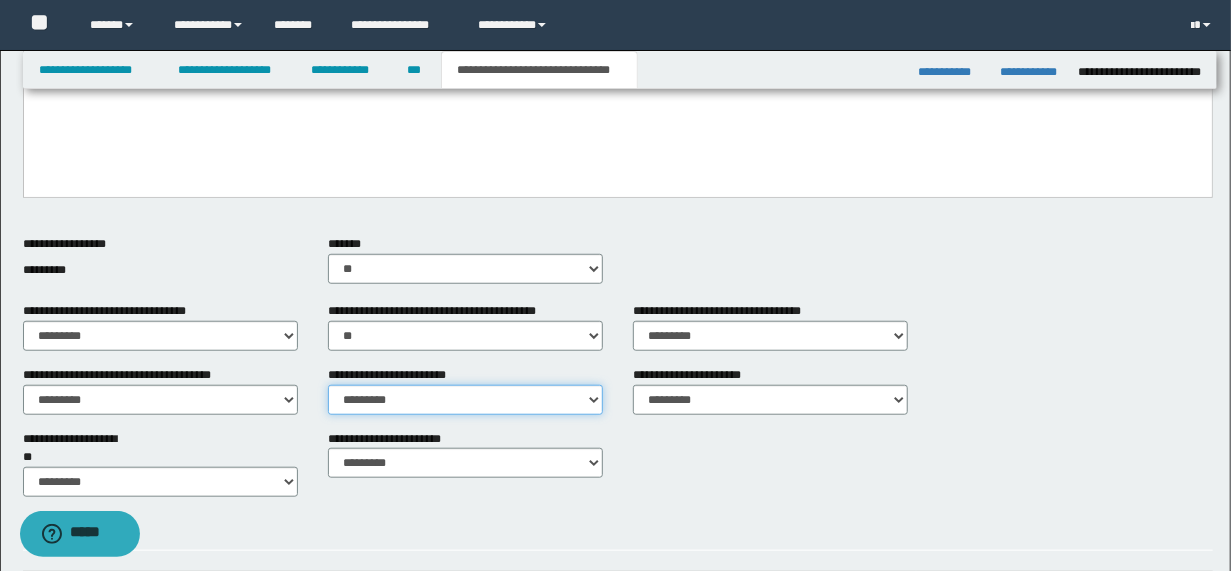 click on "*********
**
**" at bounding box center (465, 400) 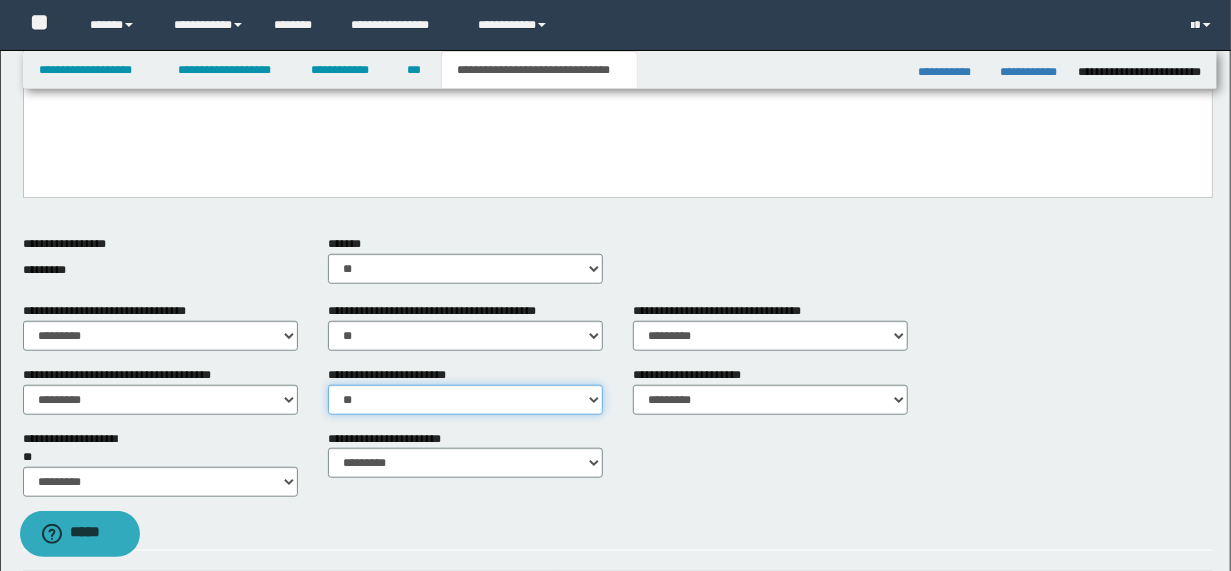 click on "*********
**
**" at bounding box center [465, 400] 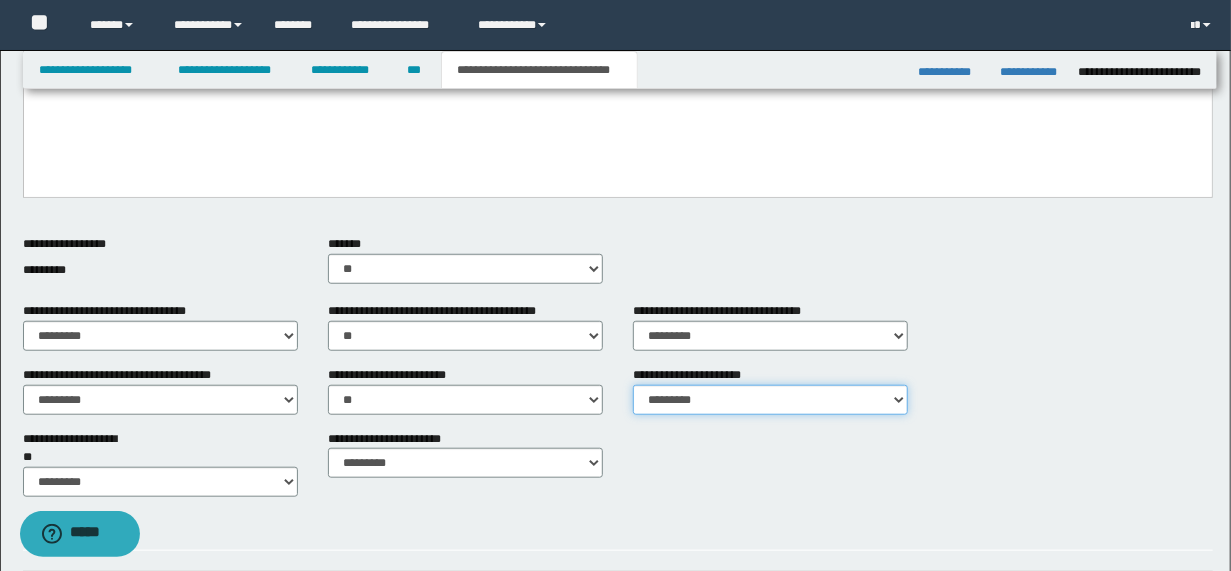 drag, startPoint x: 900, startPoint y: 399, endPoint x: 861, endPoint y: 409, distance: 40.261642 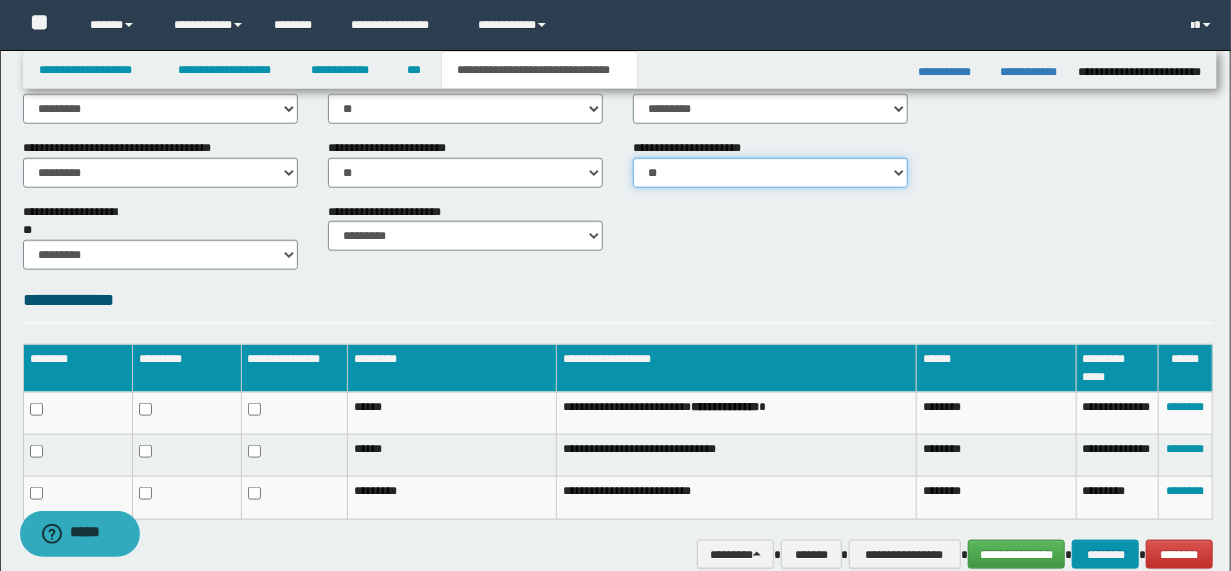 scroll, scrollTop: 919, scrollLeft: 0, axis: vertical 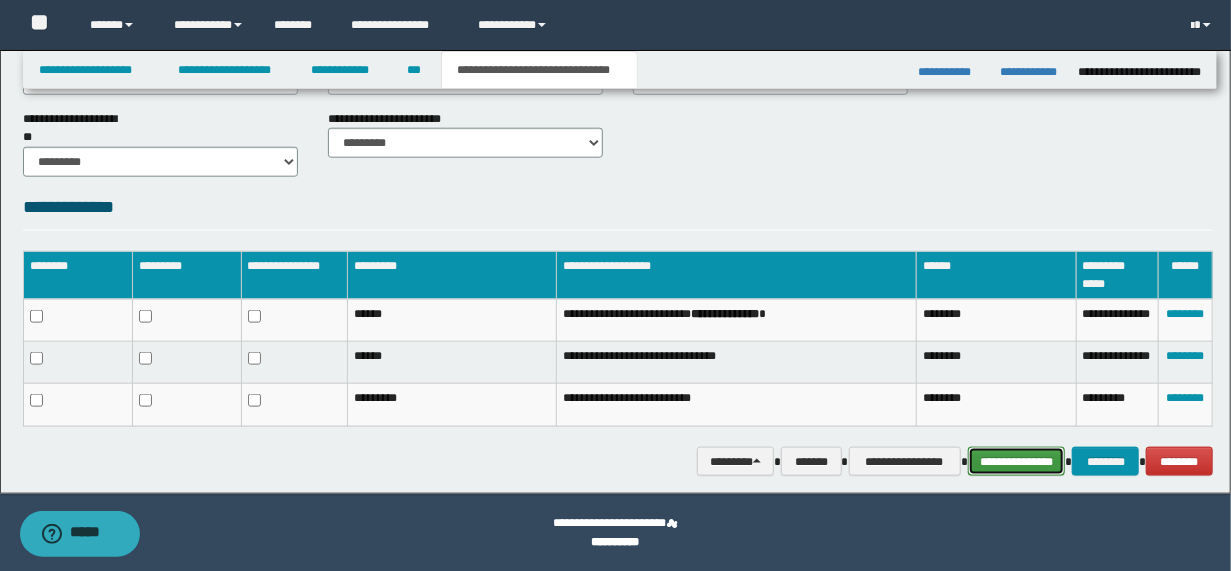 click on "**********" at bounding box center [1016, 461] 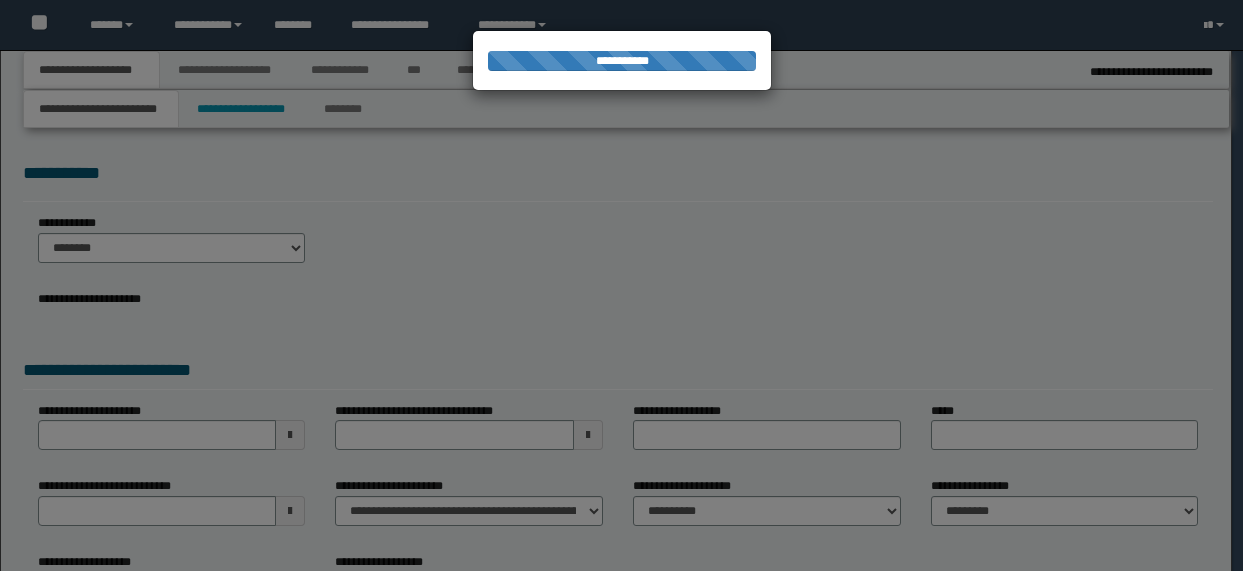 scroll, scrollTop: 0, scrollLeft: 0, axis: both 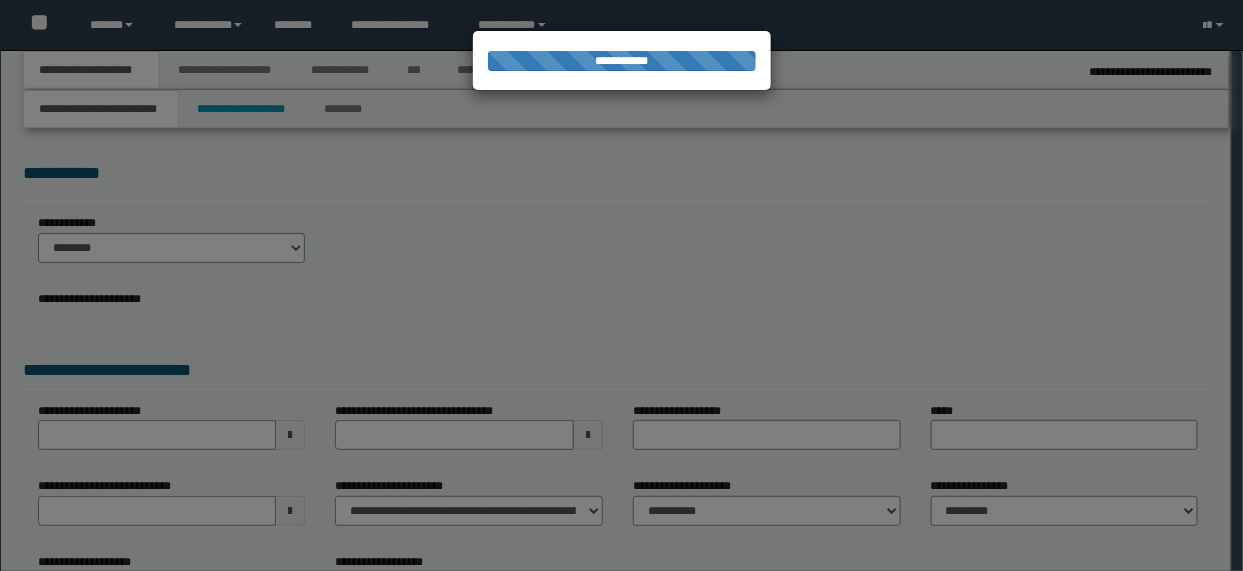 type on "**********" 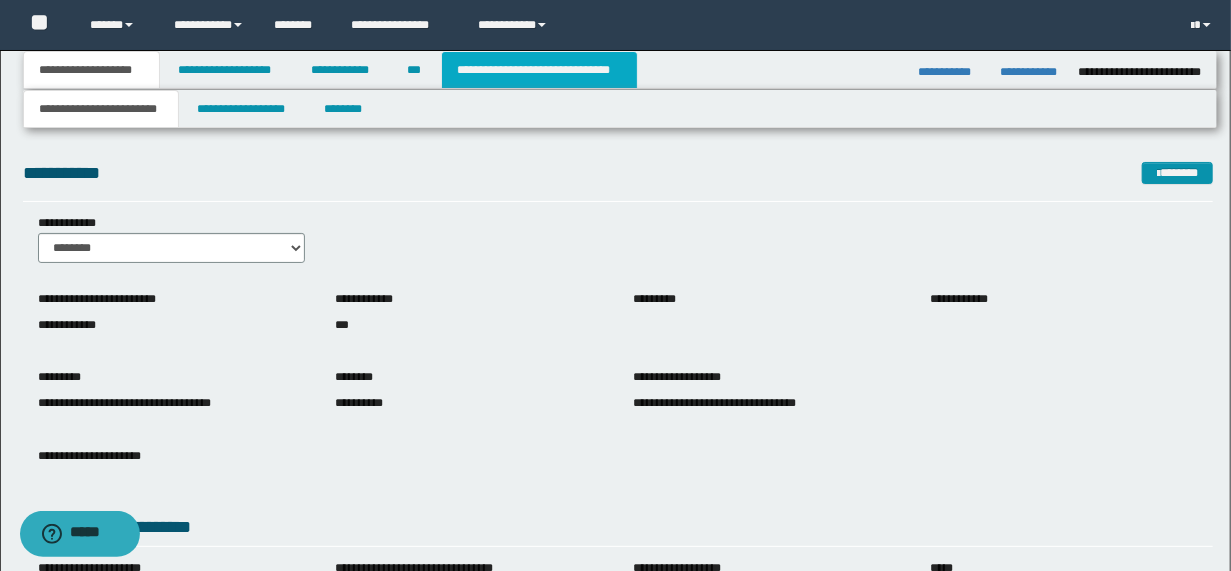 click on "**********" at bounding box center [539, 70] 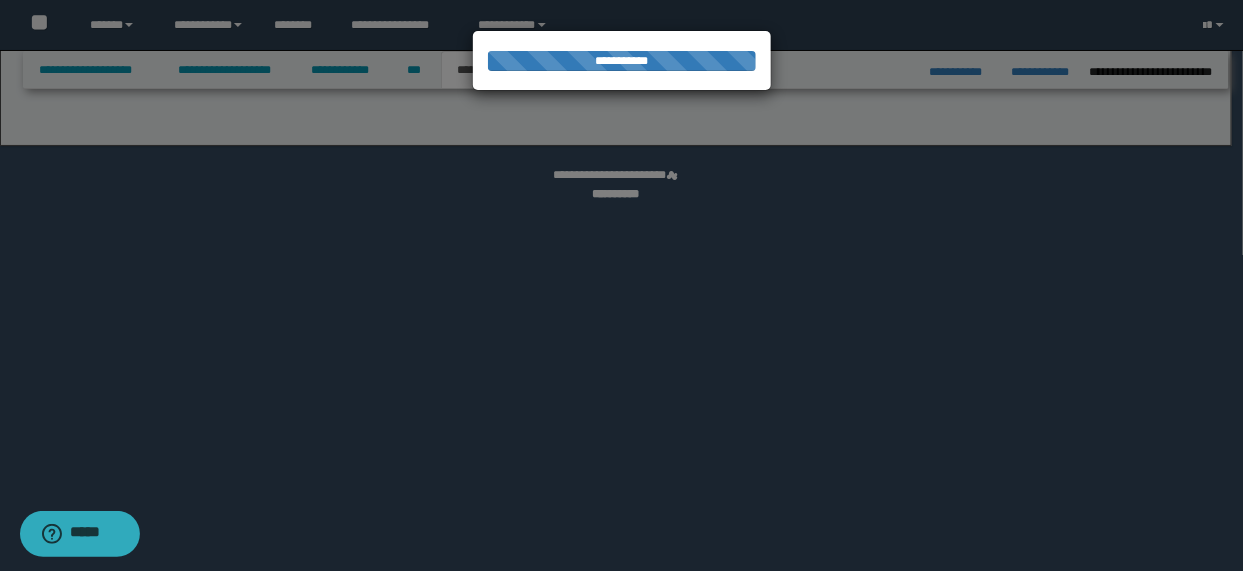 select on "*" 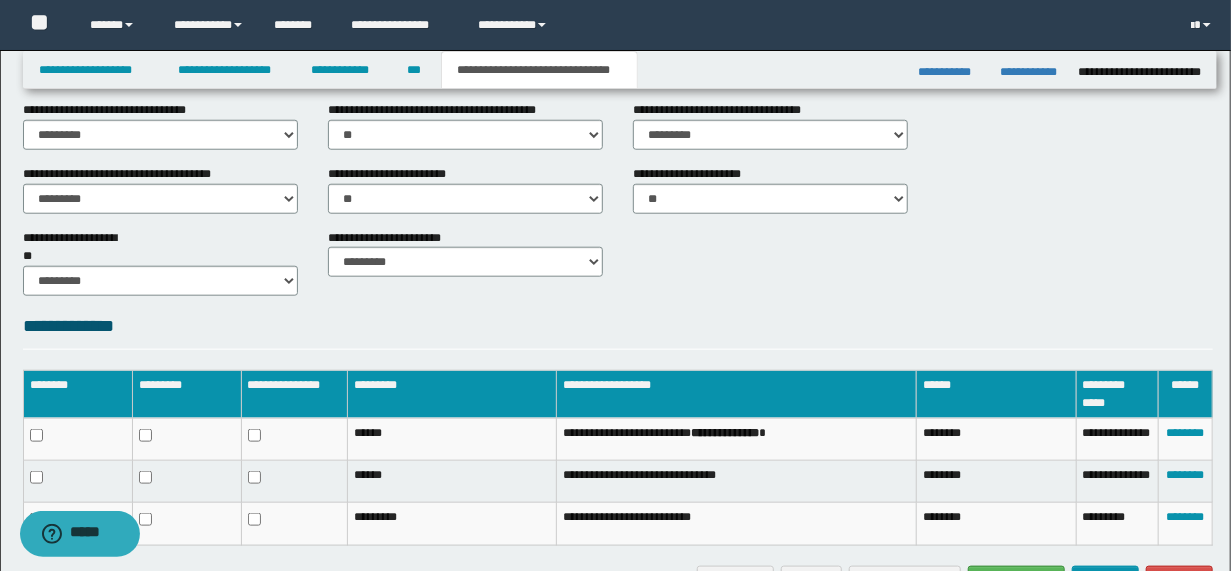 scroll, scrollTop: 919, scrollLeft: 0, axis: vertical 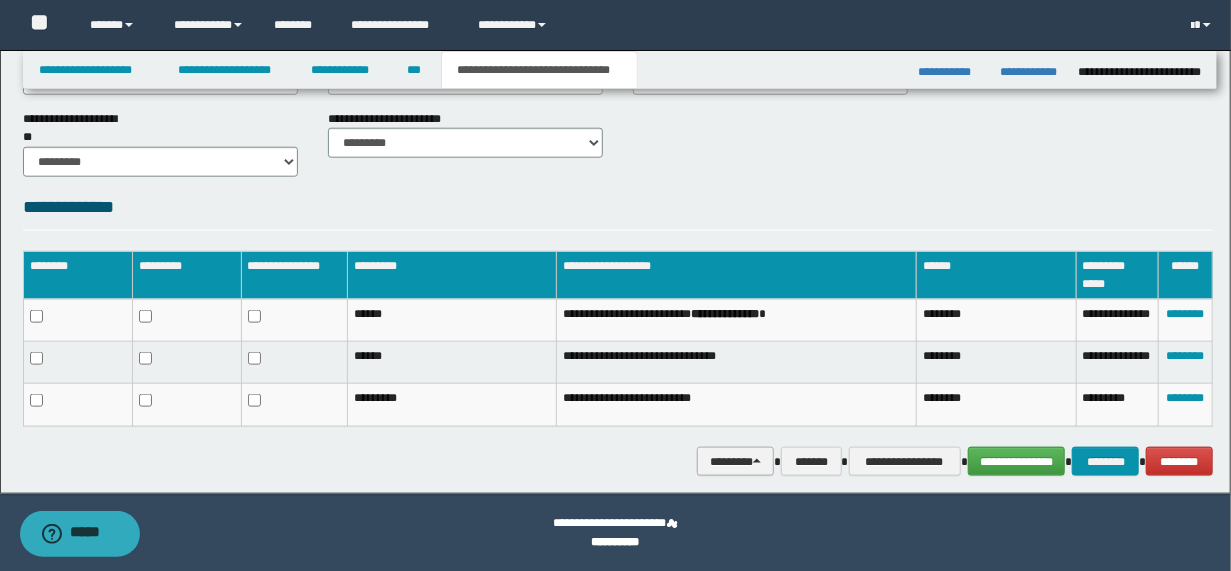 click on "********" at bounding box center (735, 461) 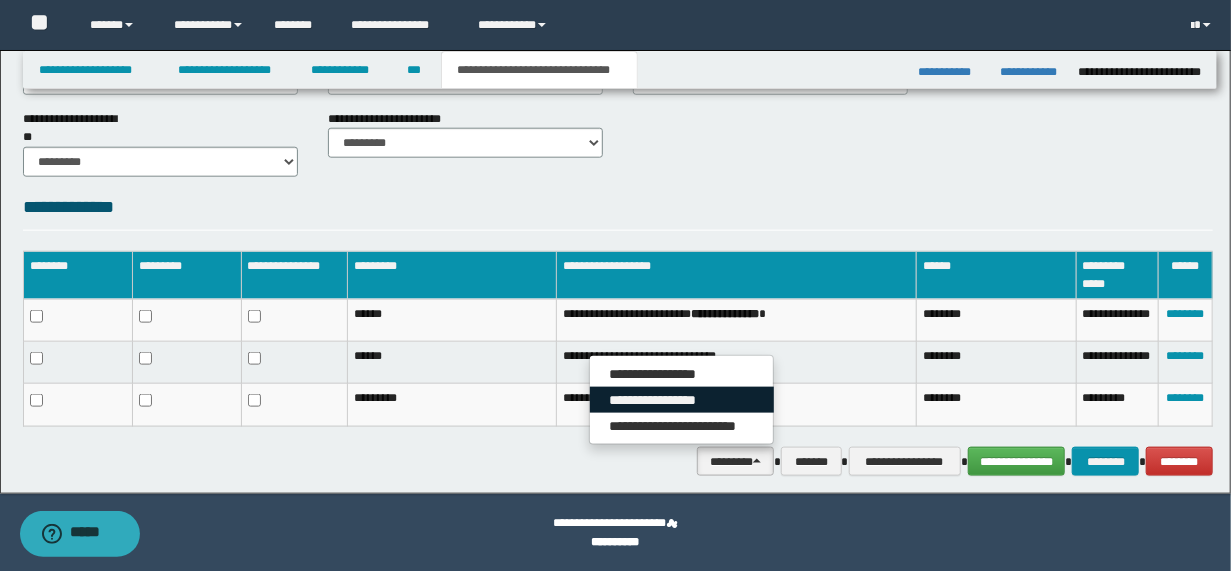 click on "**********" at bounding box center (682, 400) 